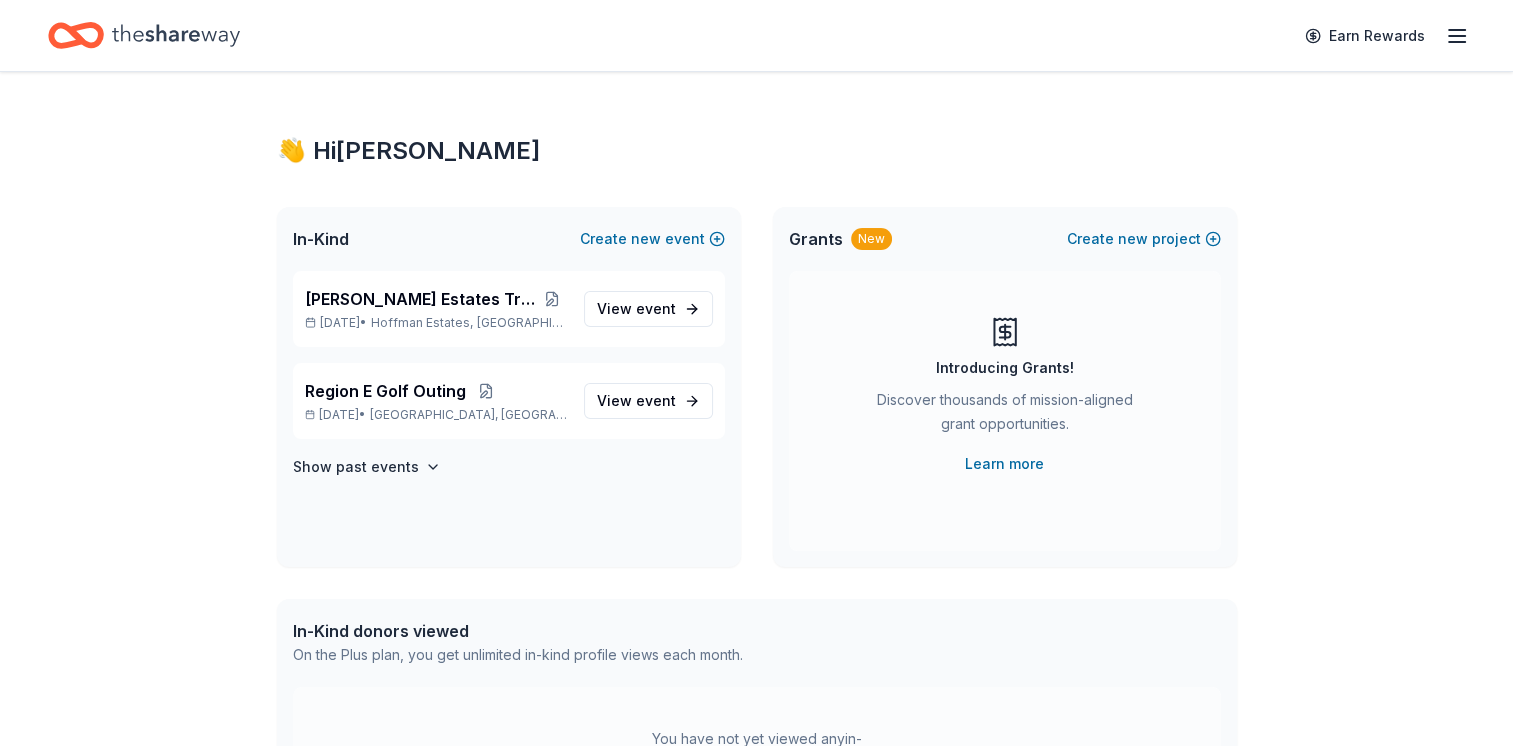 scroll, scrollTop: 0, scrollLeft: 0, axis: both 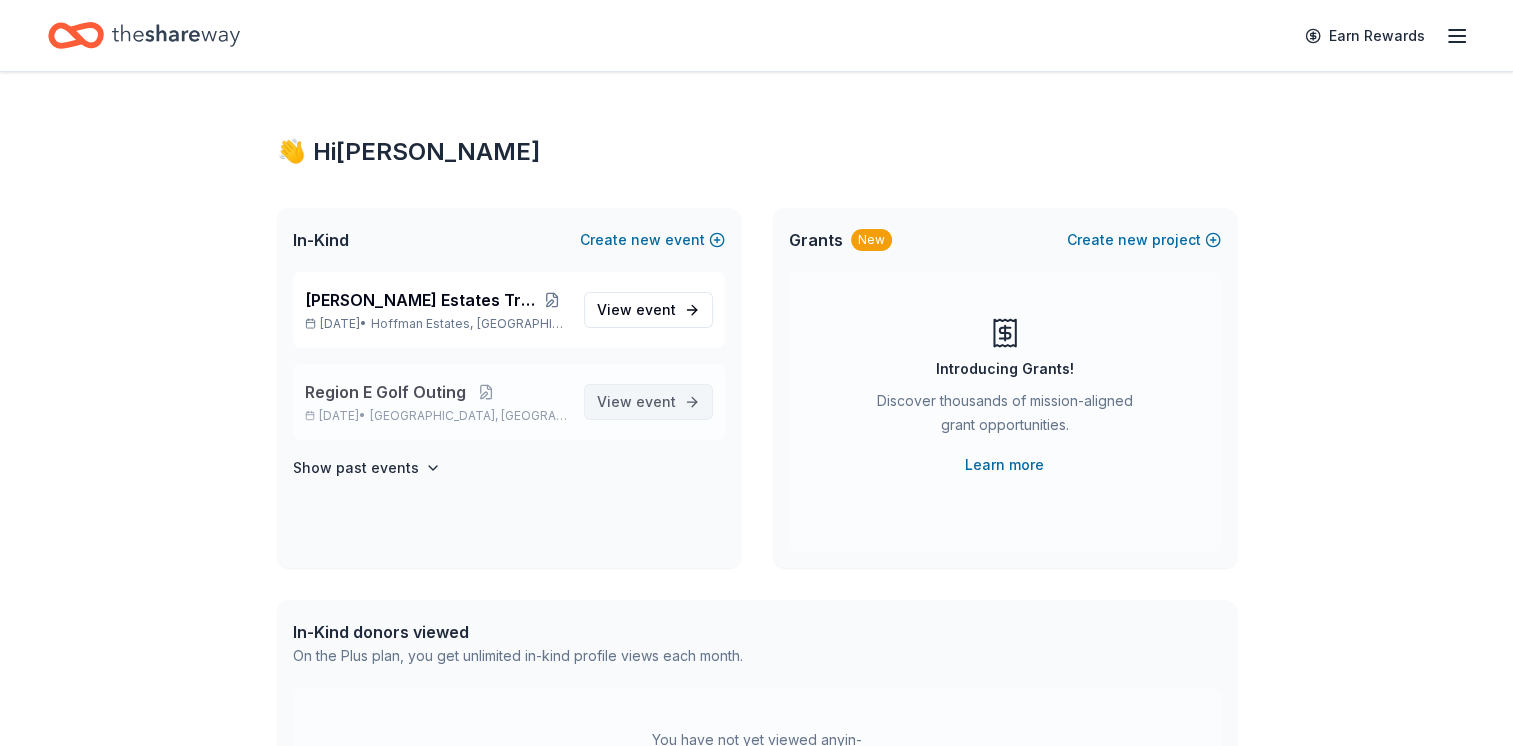click on "View   event" at bounding box center [636, 402] 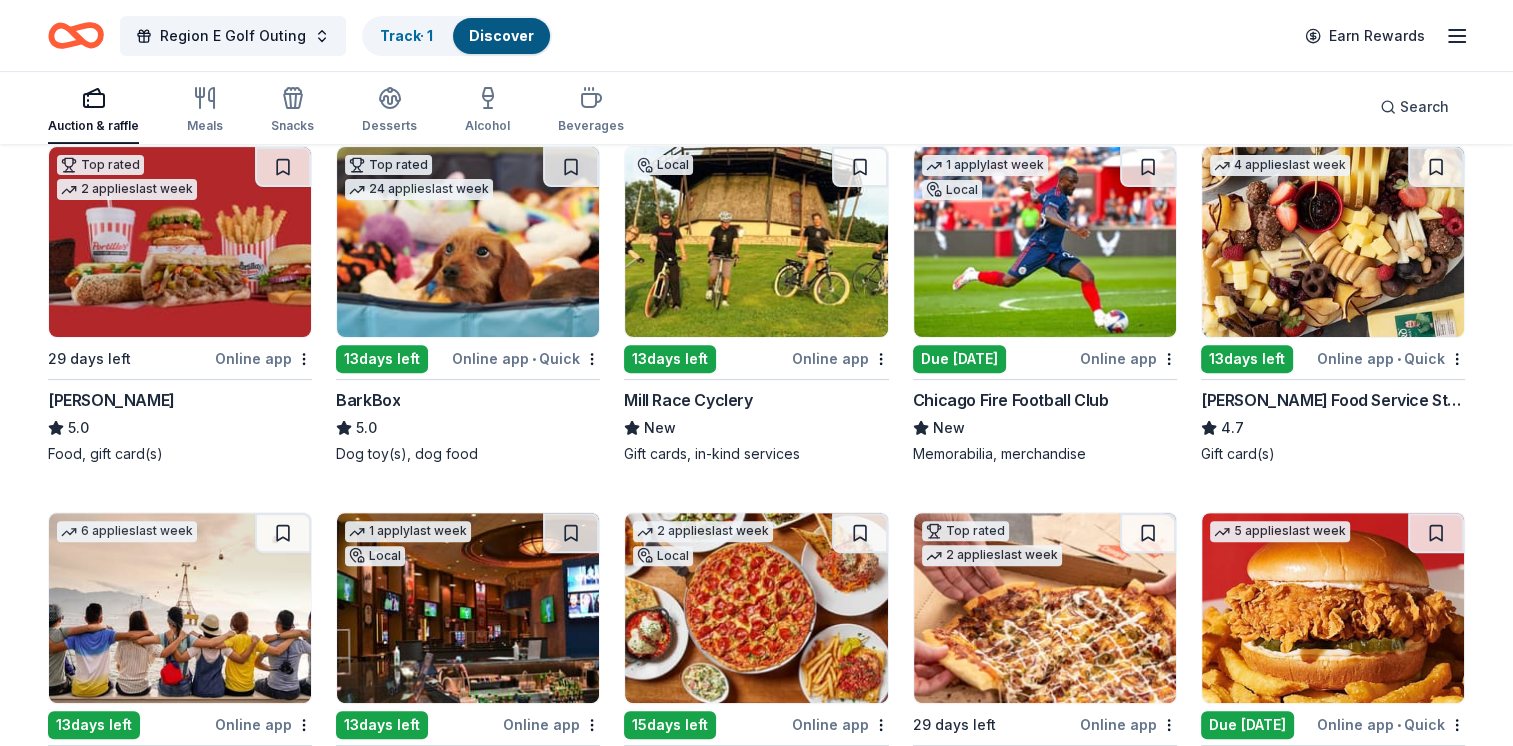 scroll, scrollTop: 600, scrollLeft: 0, axis: vertical 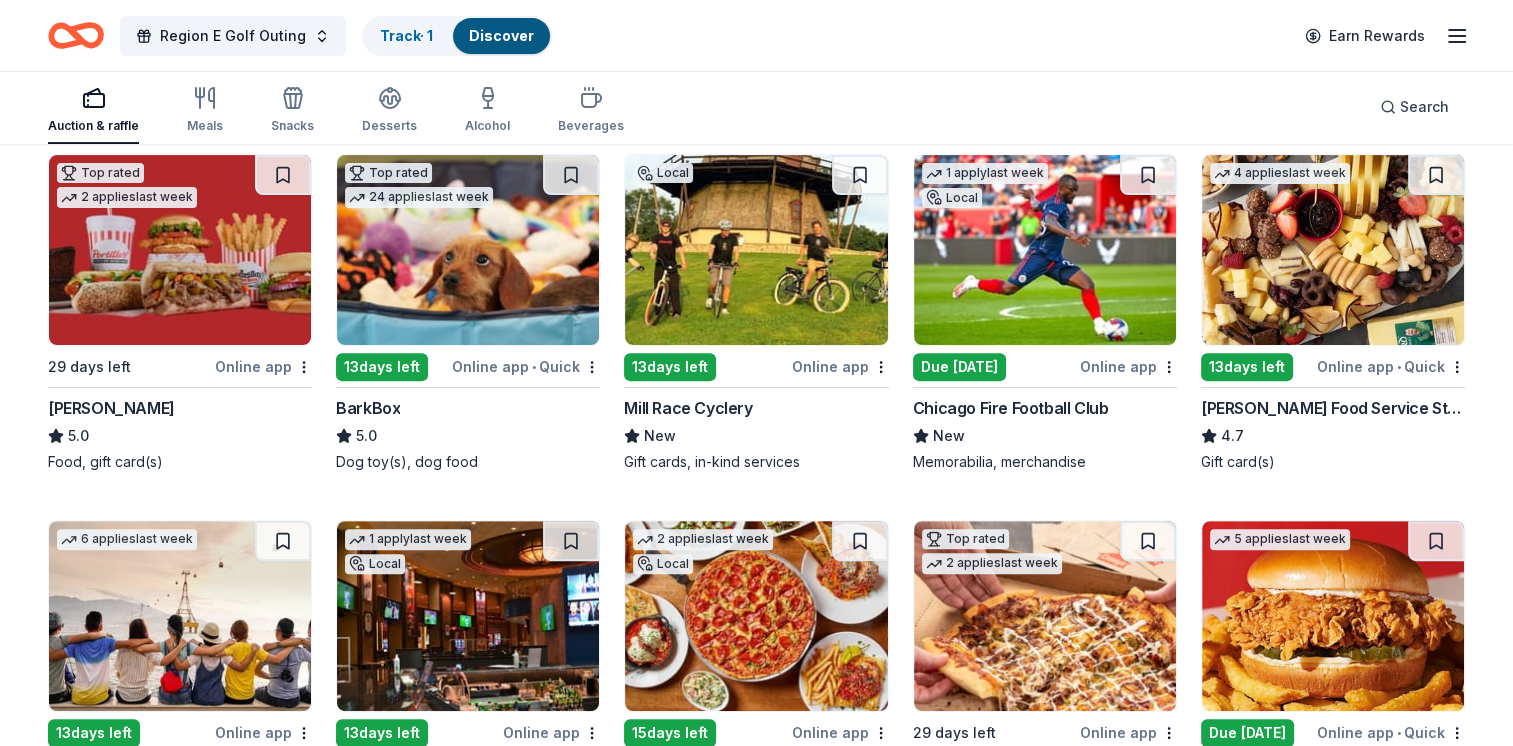 click on "13  days left" at bounding box center (1247, 367) 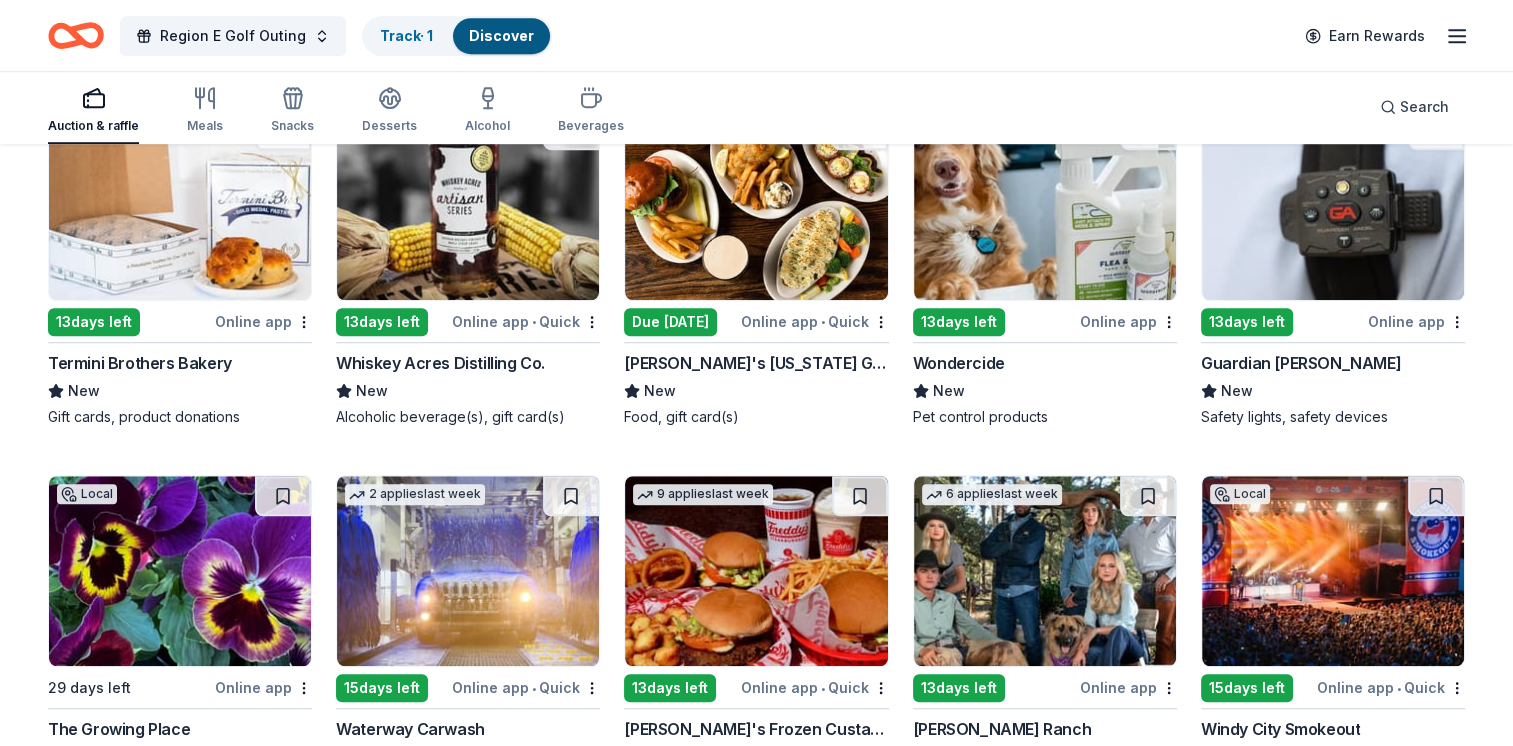 scroll, scrollTop: 1400, scrollLeft: 0, axis: vertical 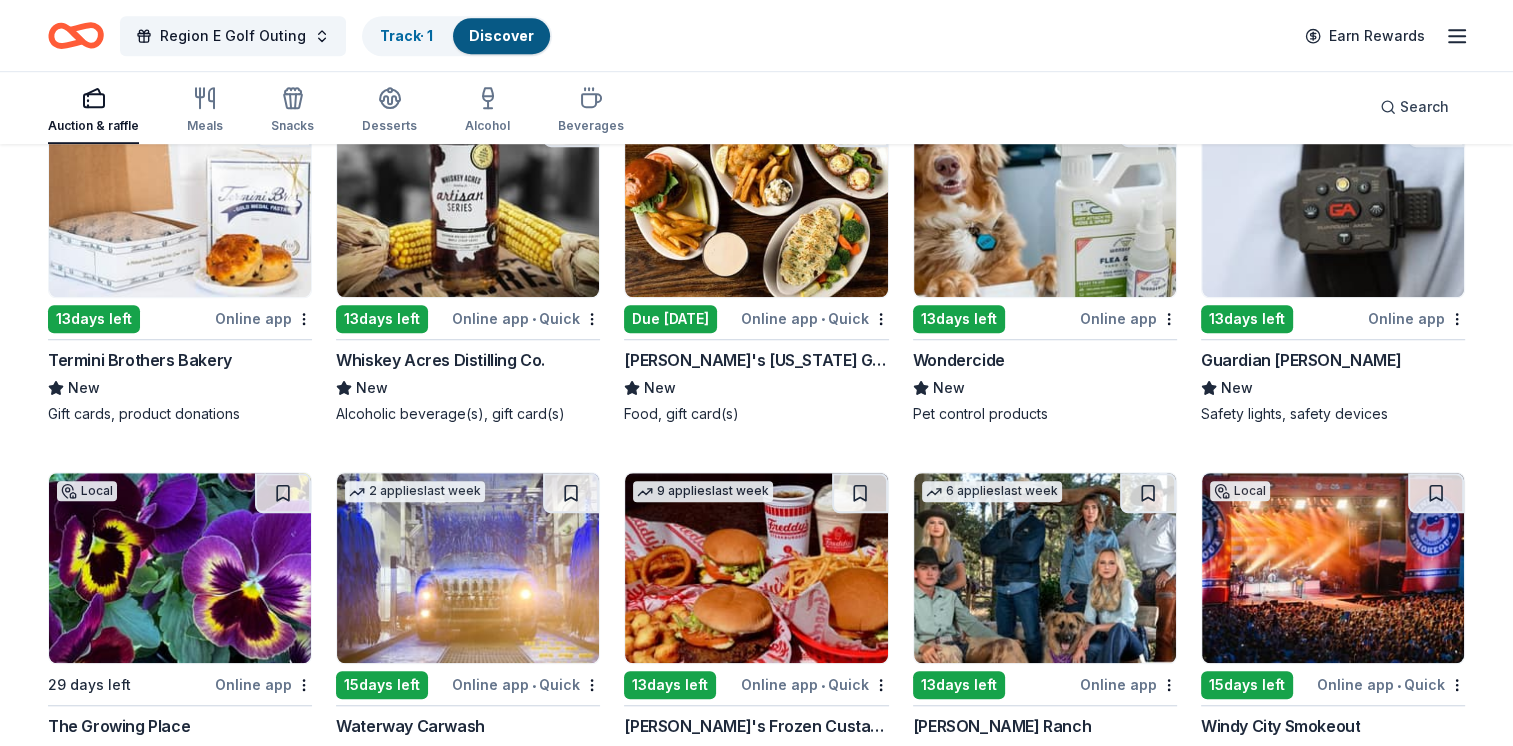 click on "Online app • Quick" at bounding box center (815, 318) 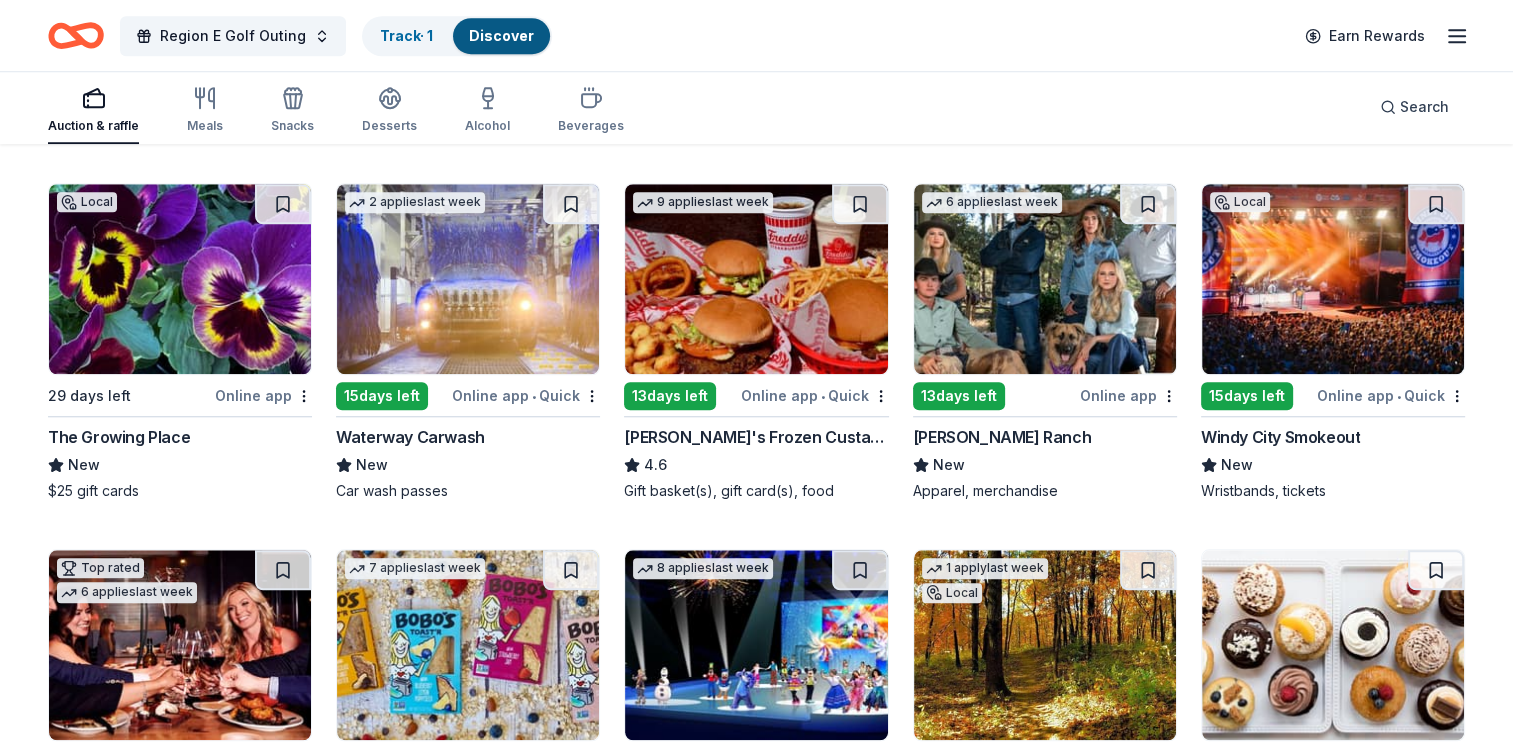 scroll, scrollTop: 1700, scrollLeft: 0, axis: vertical 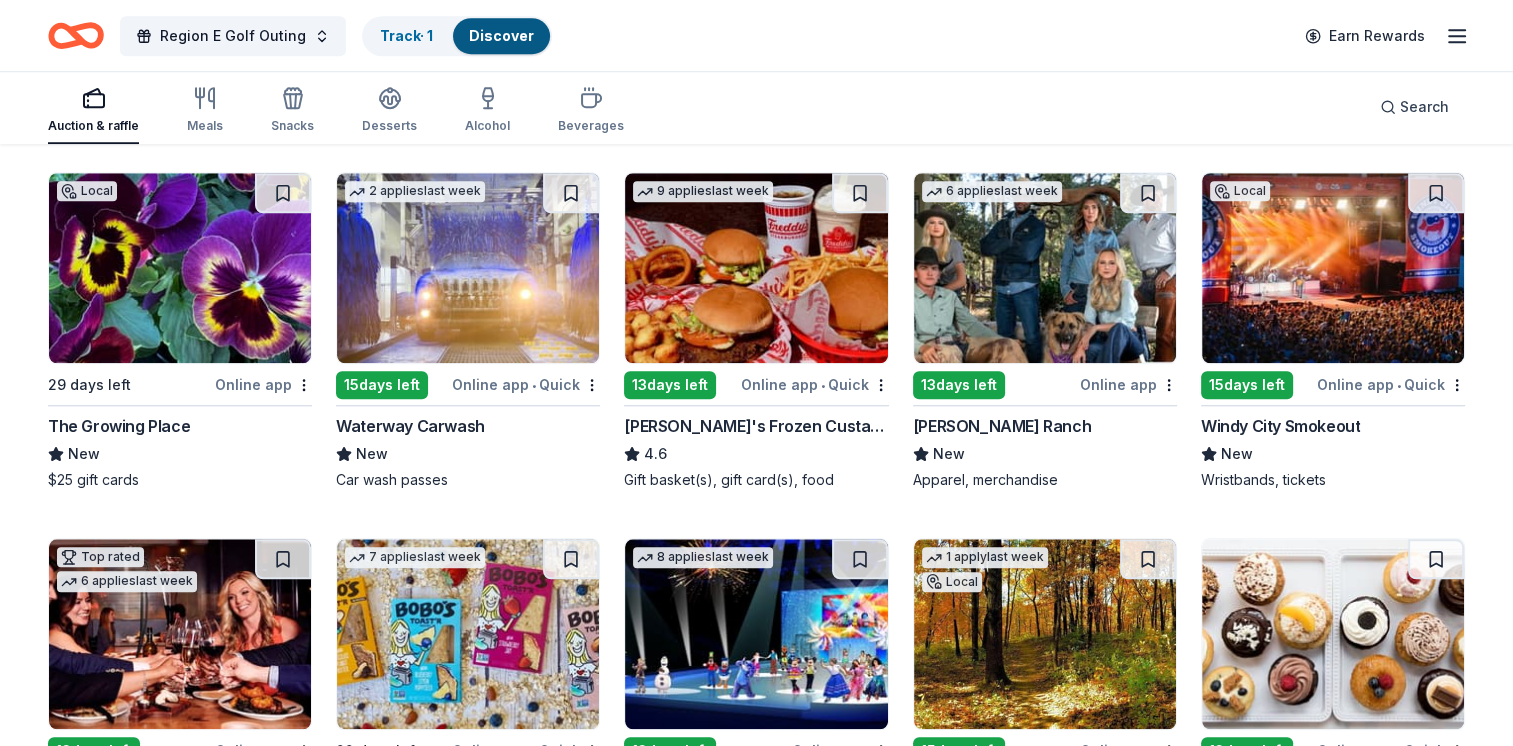 click at bounding box center [180, 268] 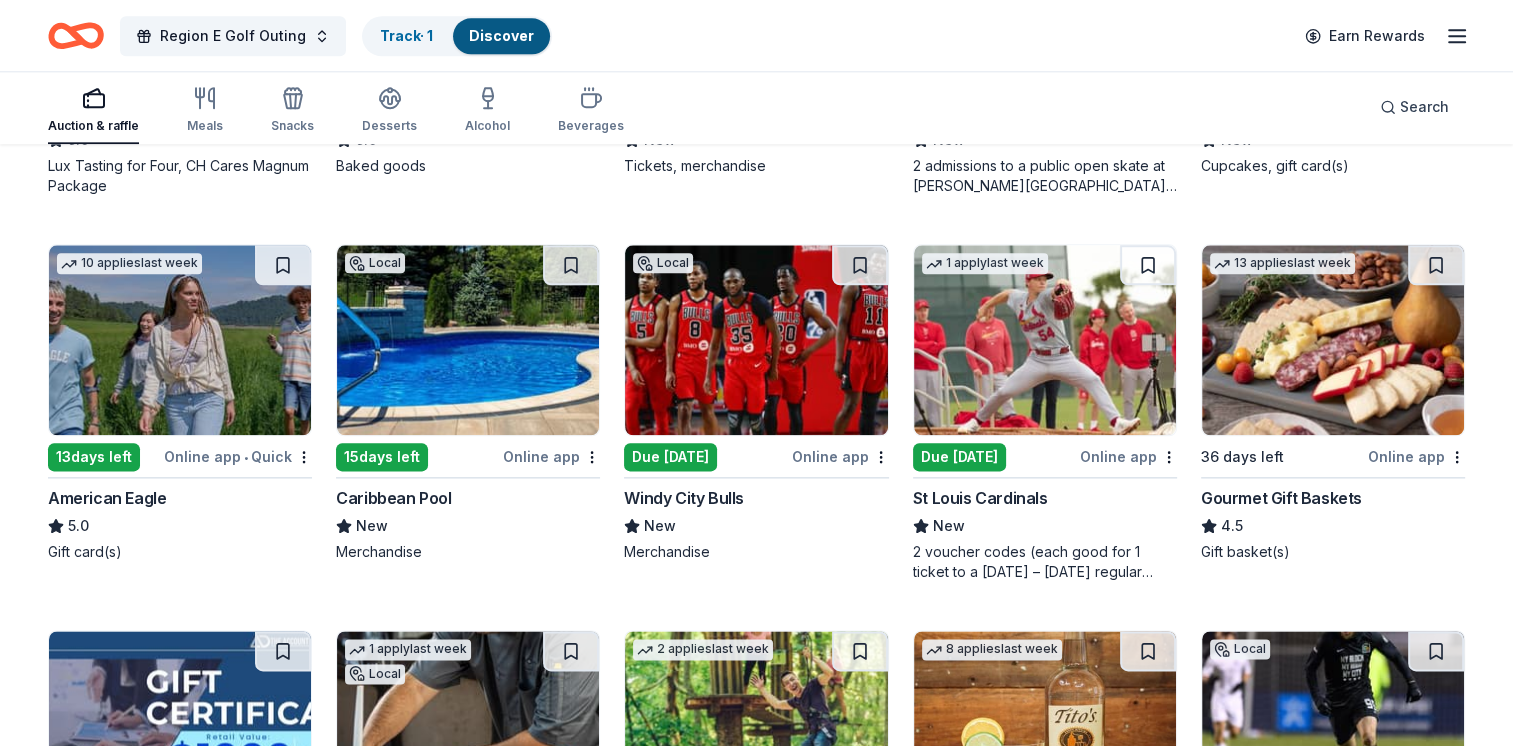 scroll, scrollTop: 2387, scrollLeft: 0, axis: vertical 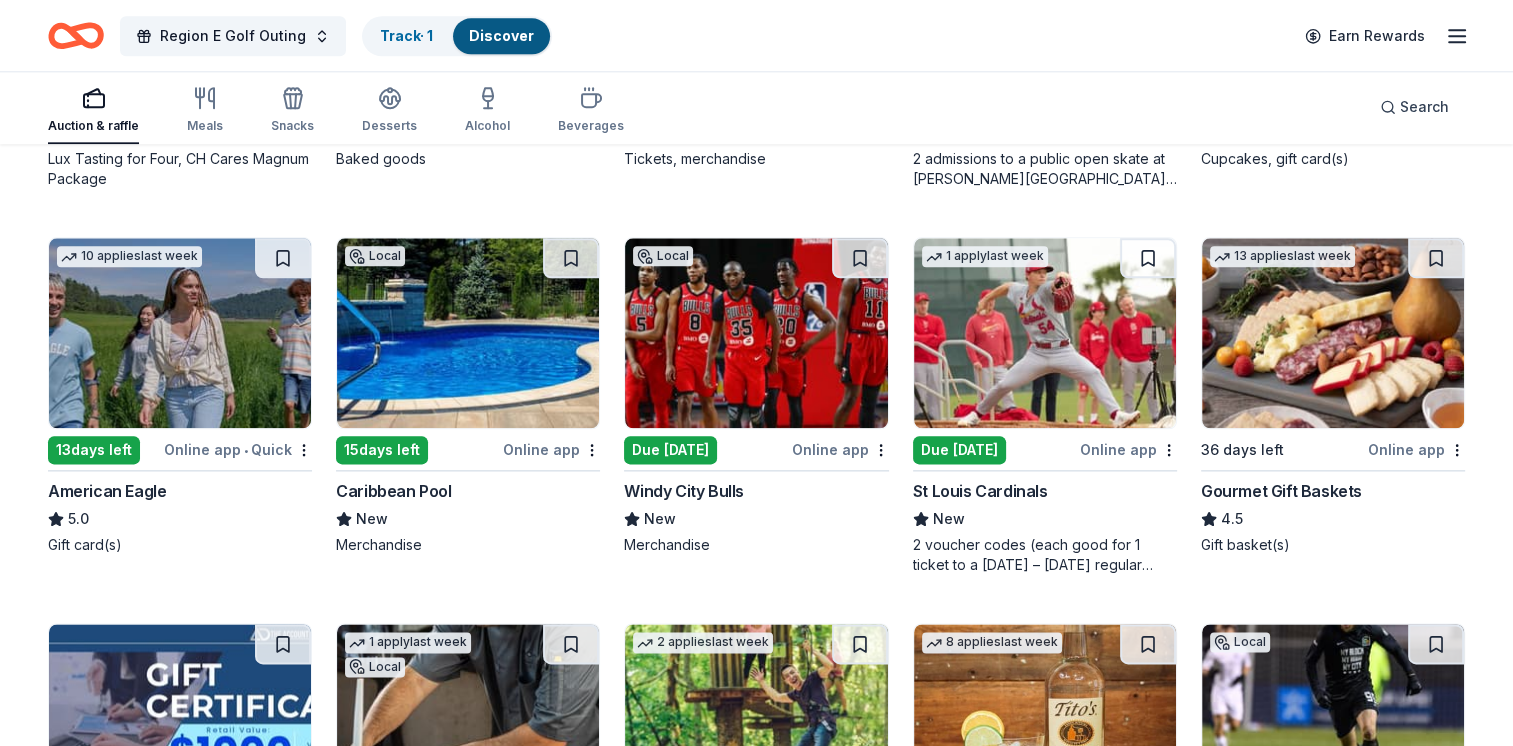 click on "15  days left" at bounding box center (382, 450) 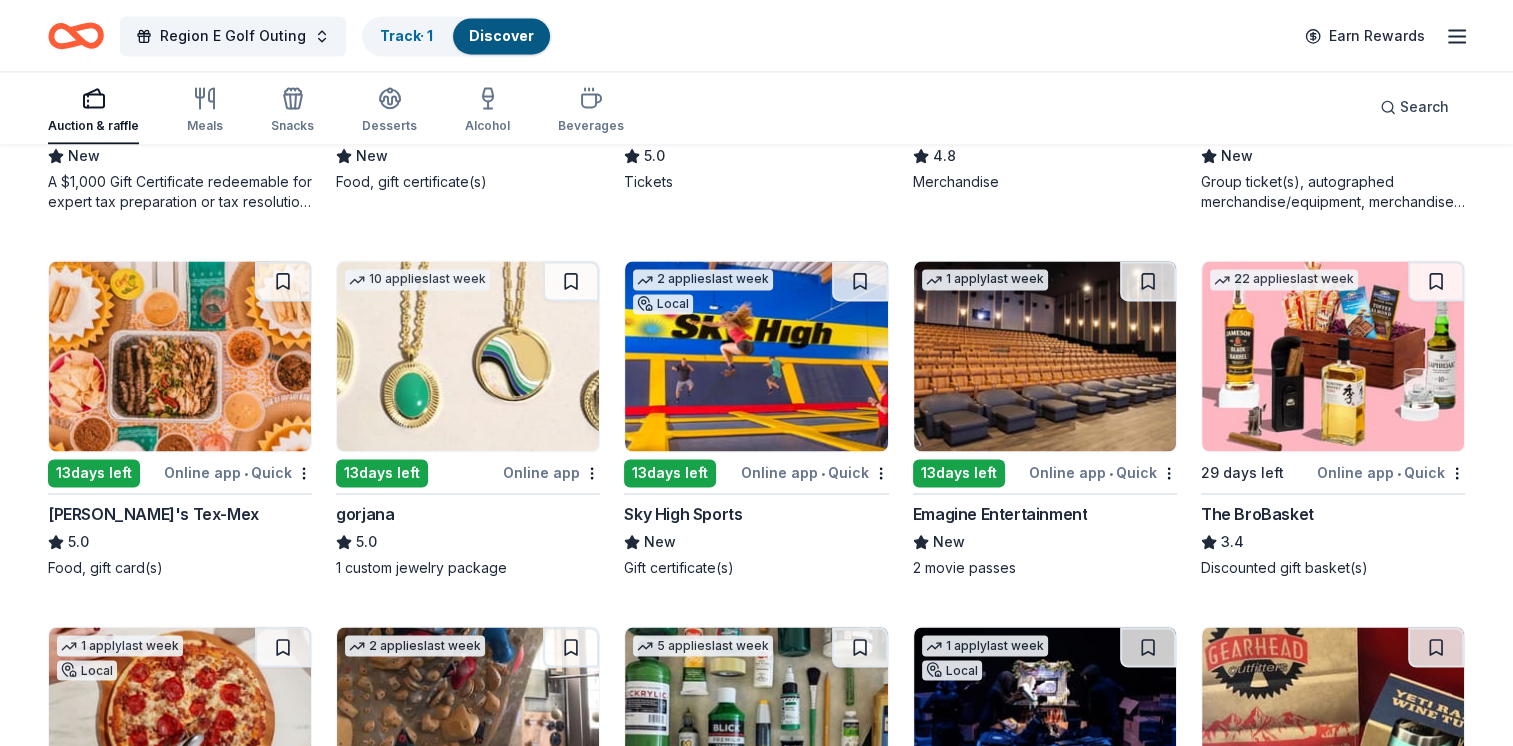 scroll, scrollTop: 3259, scrollLeft: 0, axis: vertical 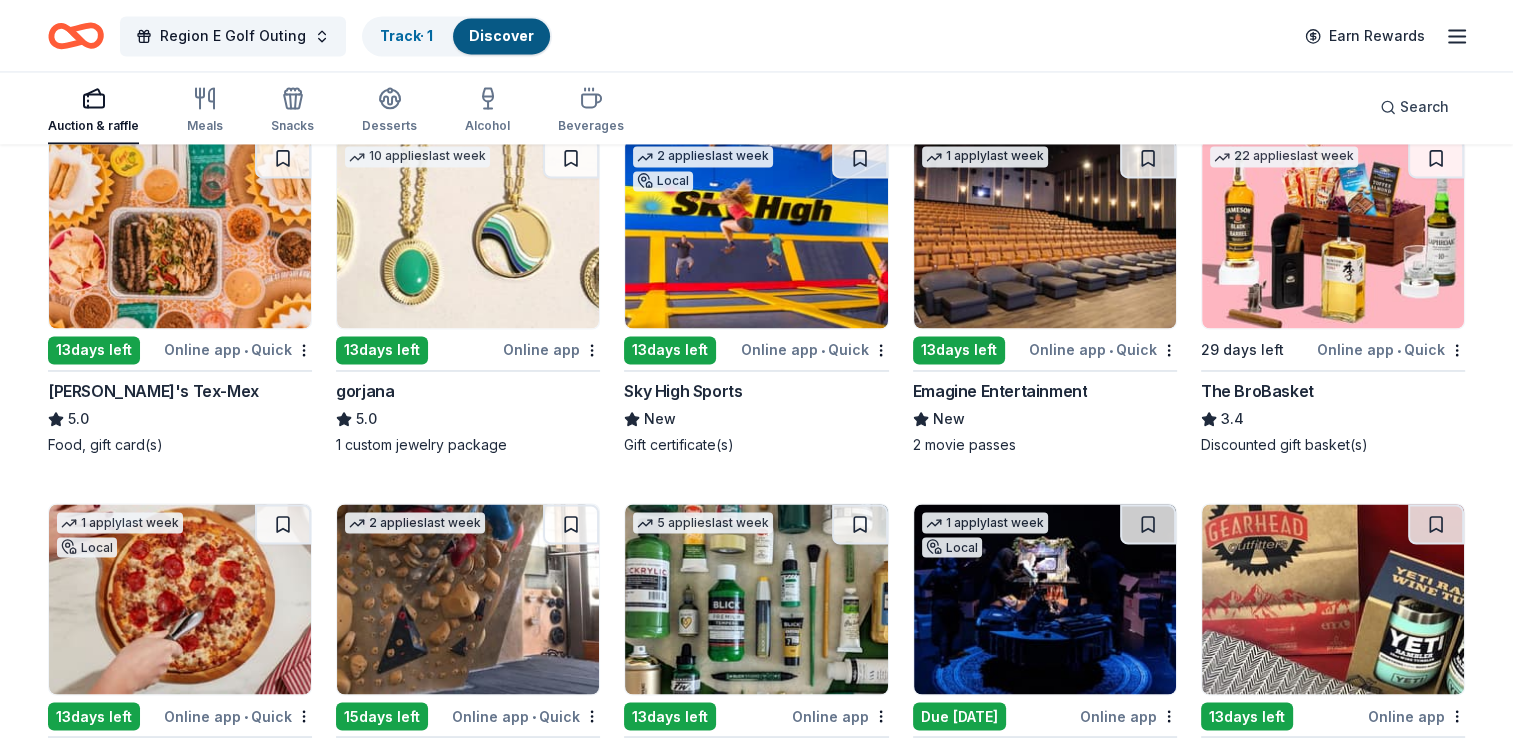 click on "Online app • Quick" at bounding box center [238, 349] 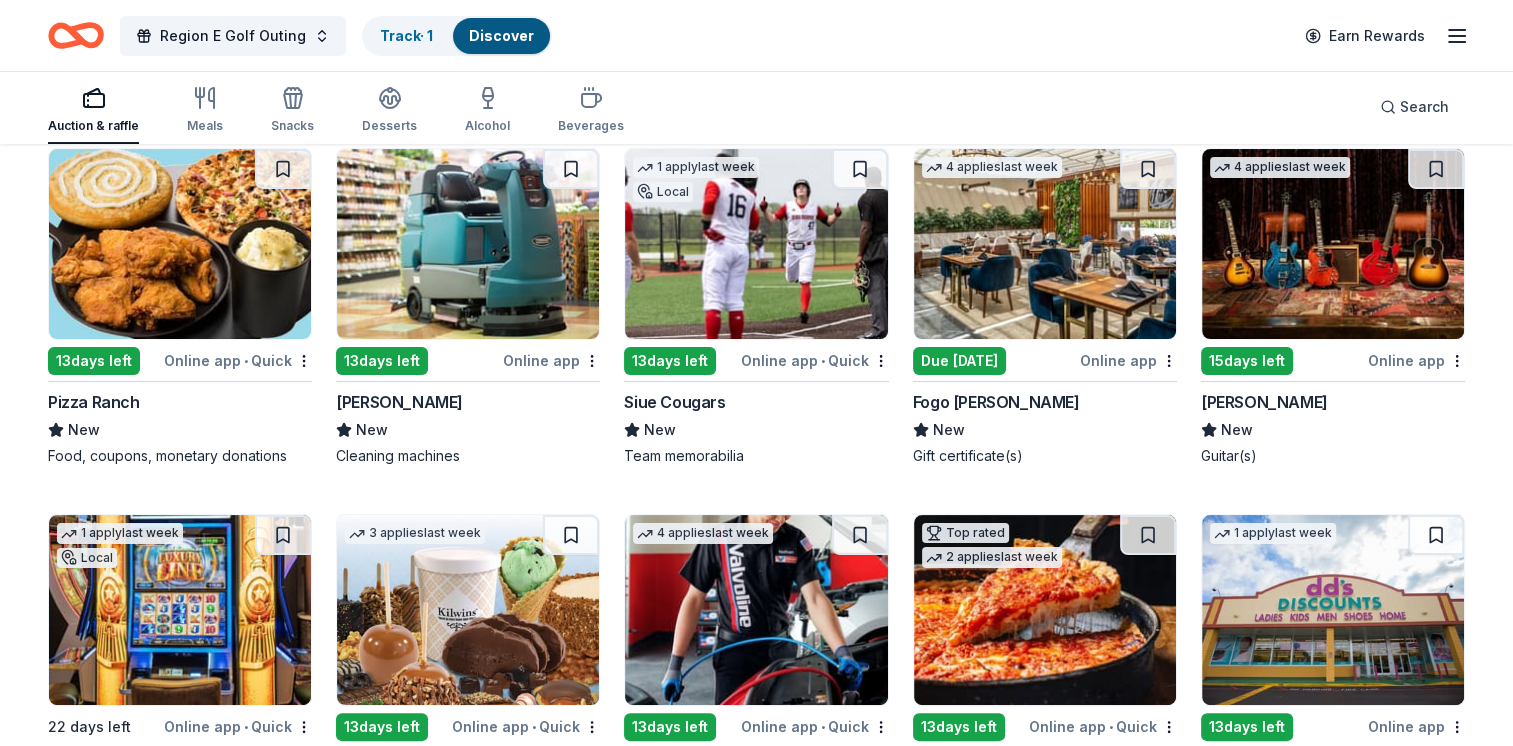 scroll, scrollTop: 7828, scrollLeft: 0, axis: vertical 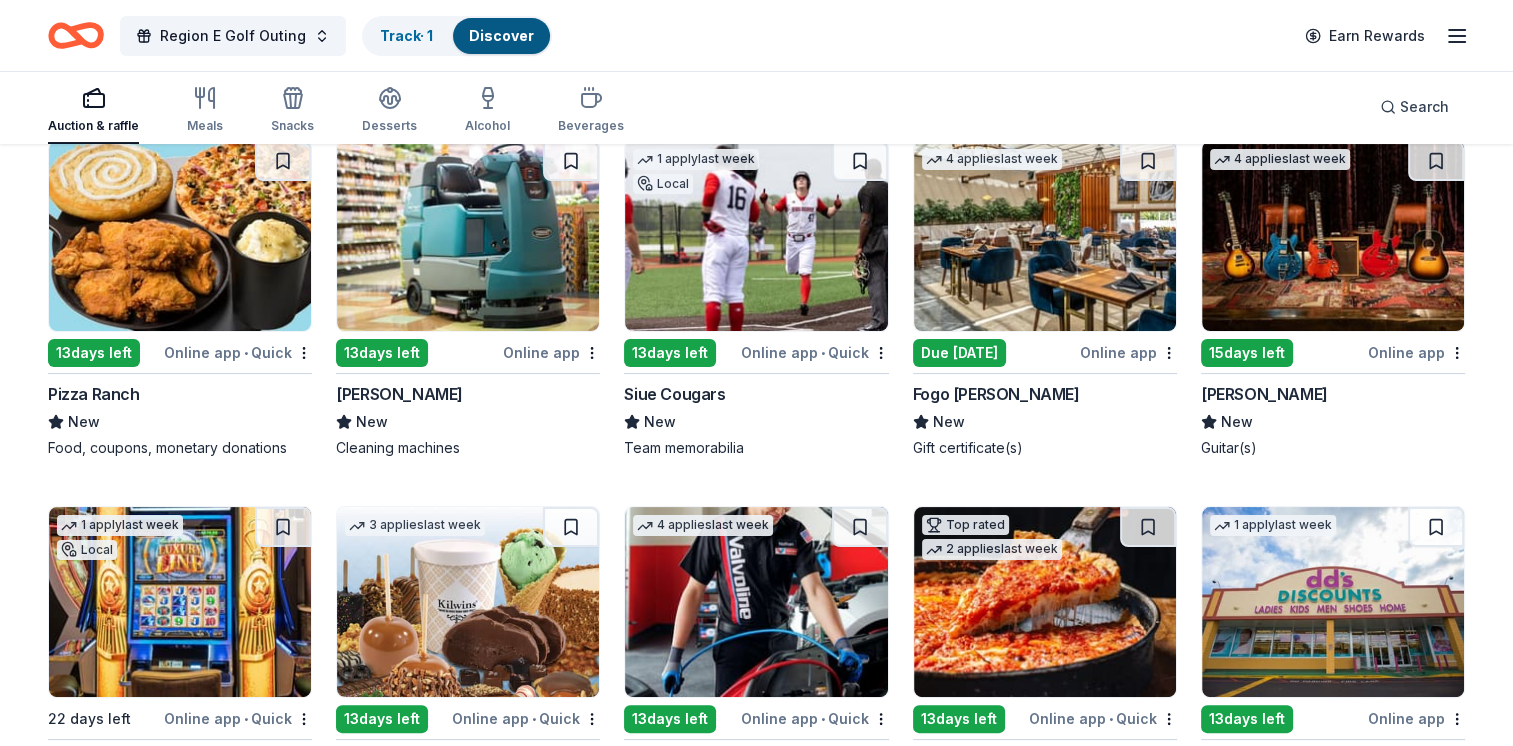 click on "Online app • Quick" at bounding box center (238, 352) 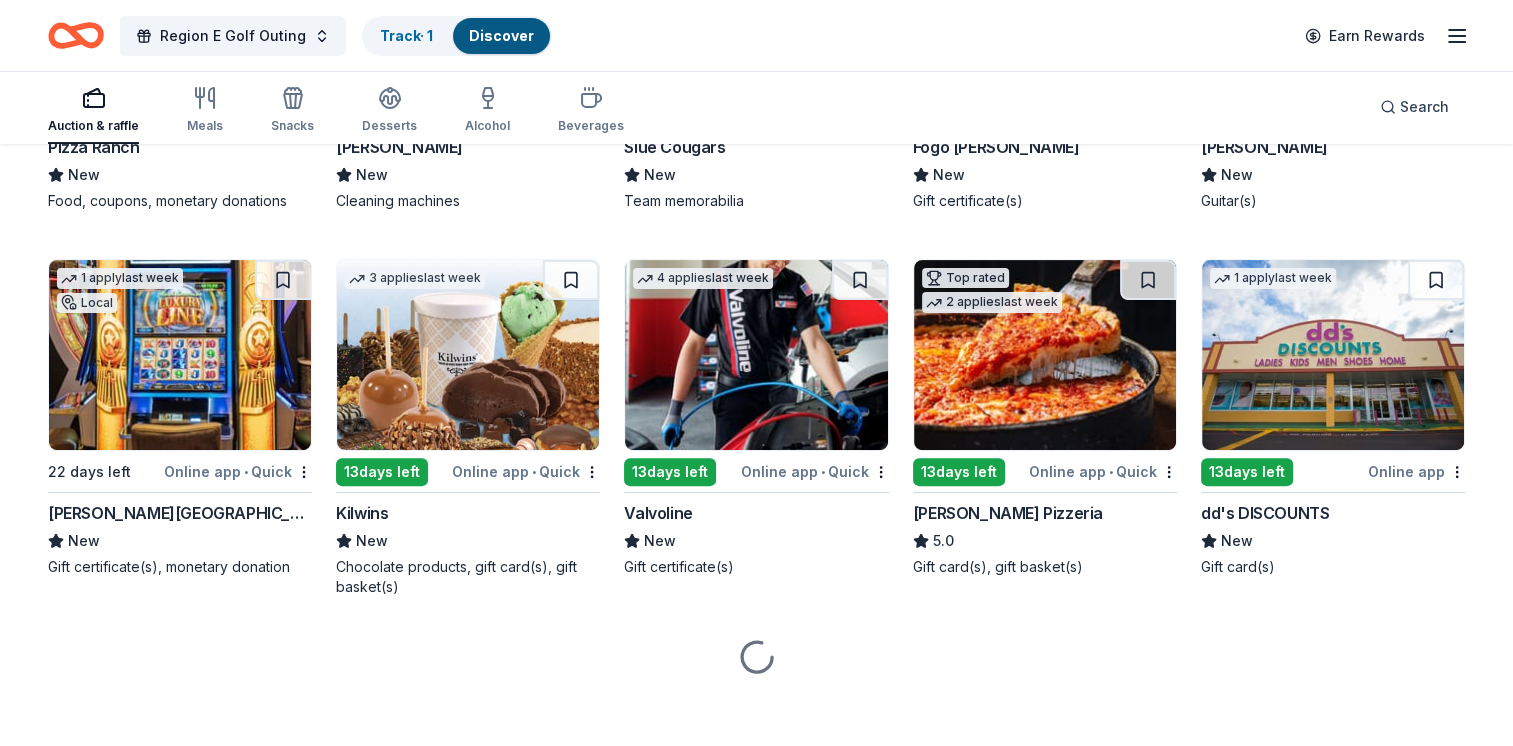 scroll, scrollTop: 8080, scrollLeft: 0, axis: vertical 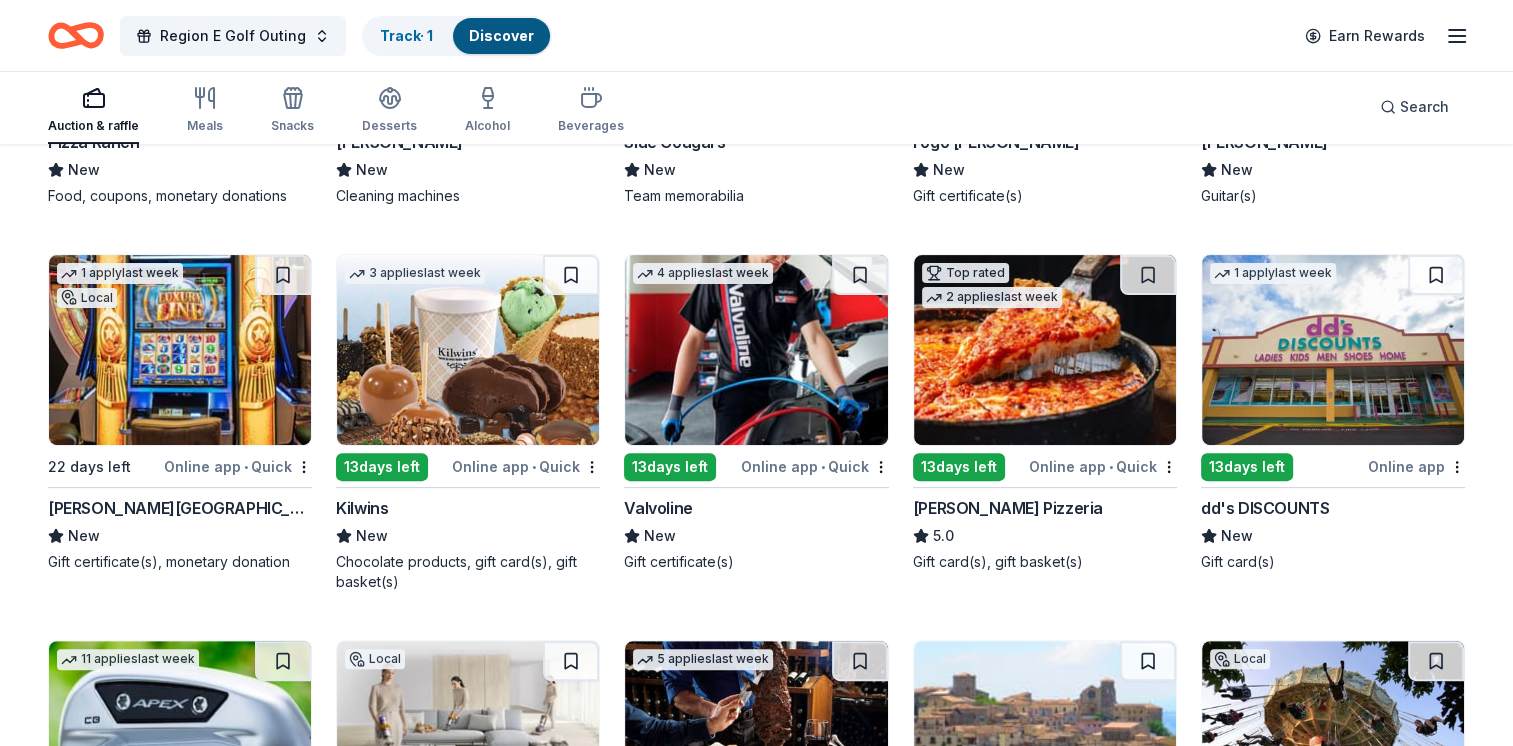 click on "Online app • Quick" at bounding box center (526, 466) 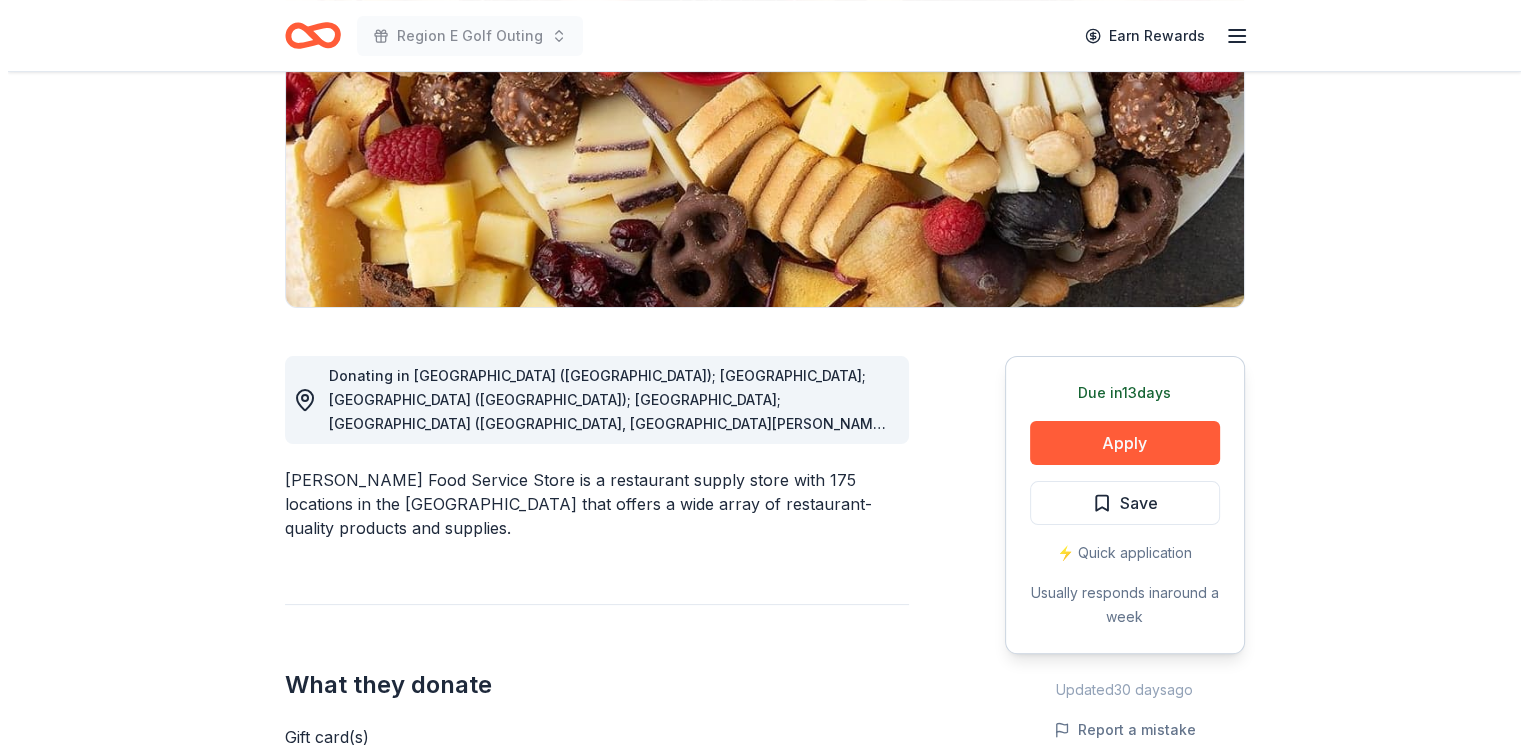 scroll, scrollTop: 400, scrollLeft: 0, axis: vertical 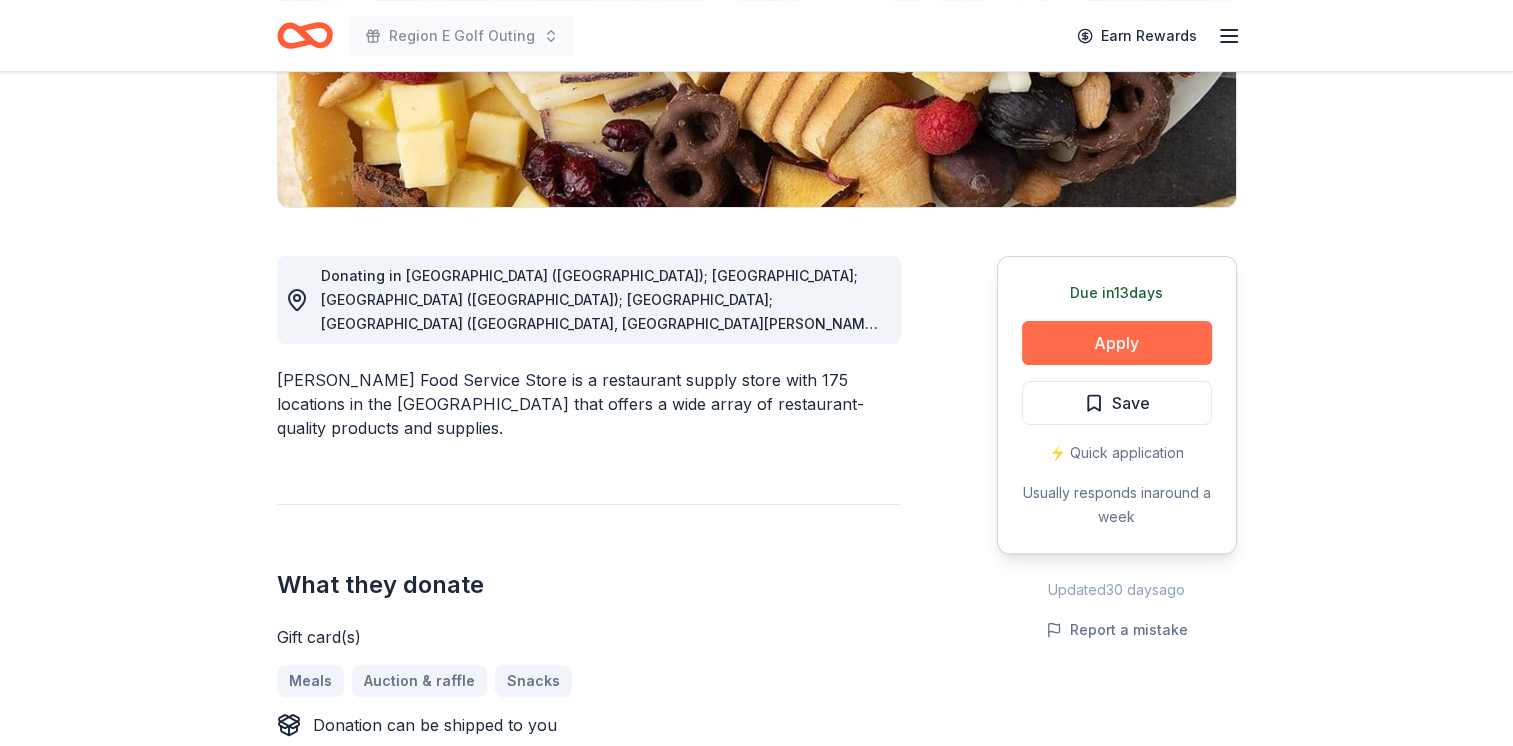 click on "Apply" at bounding box center (1117, 343) 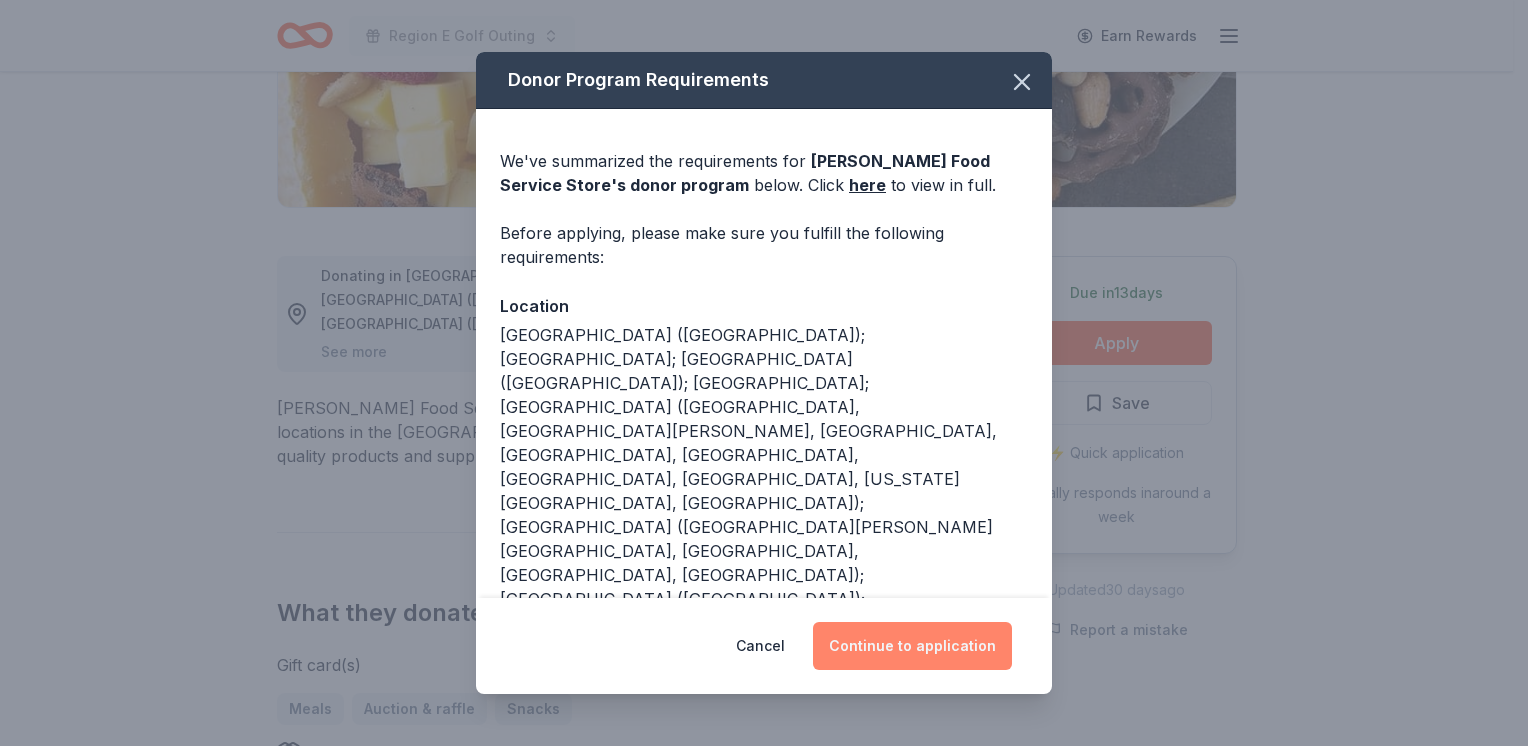 click on "Continue to application" at bounding box center [912, 646] 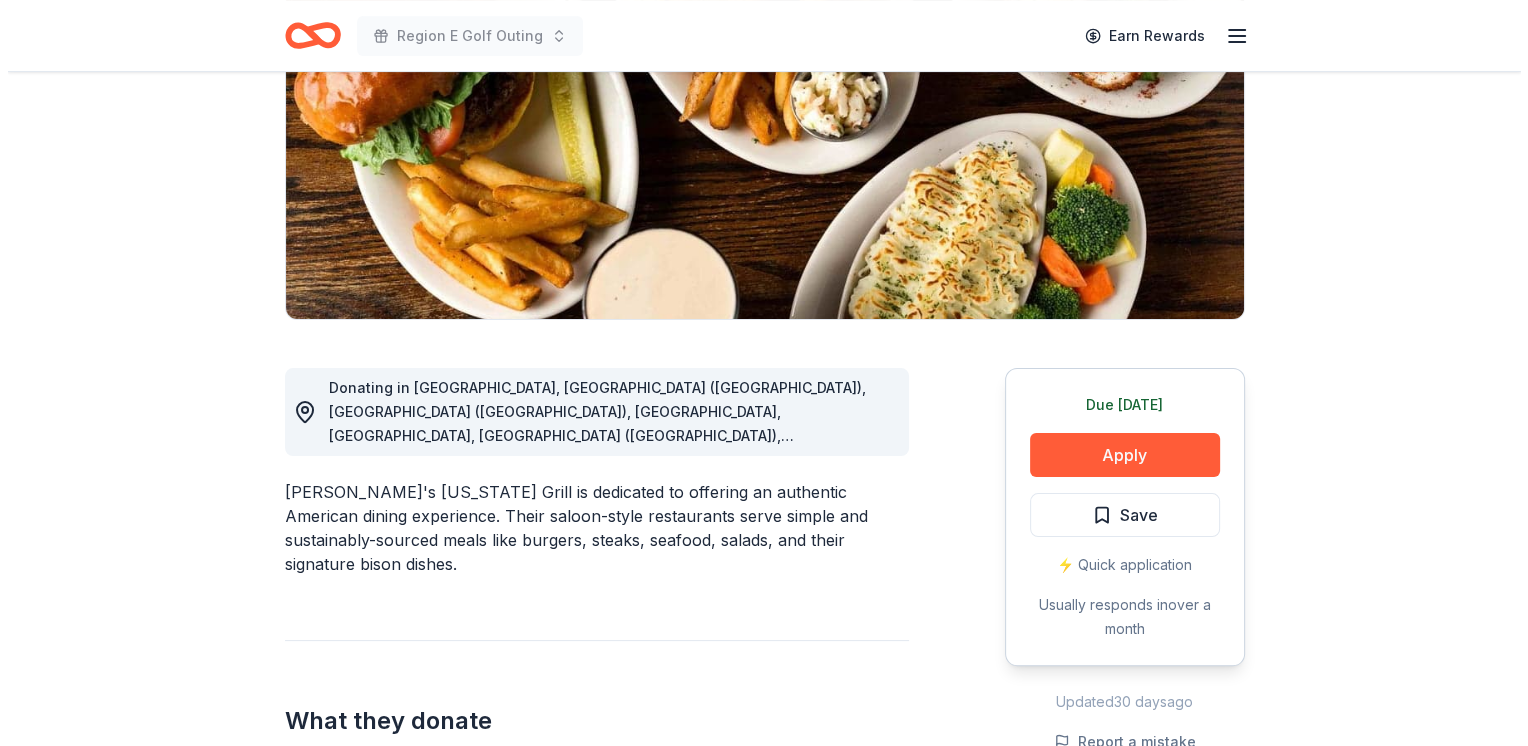 scroll, scrollTop: 300, scrollLeft: 0, axis: vertical 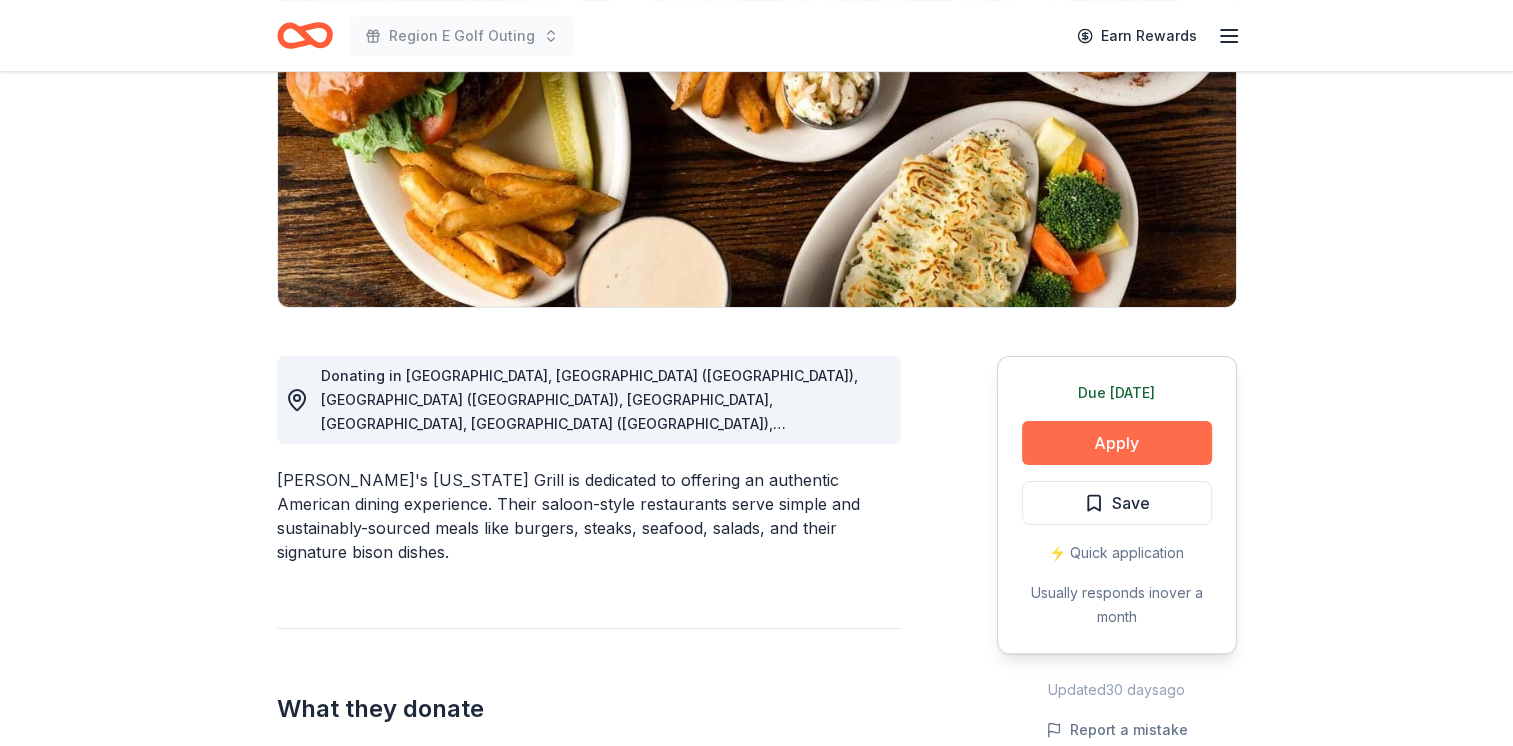 click on "Apply" at bounding box center (1117, 443) 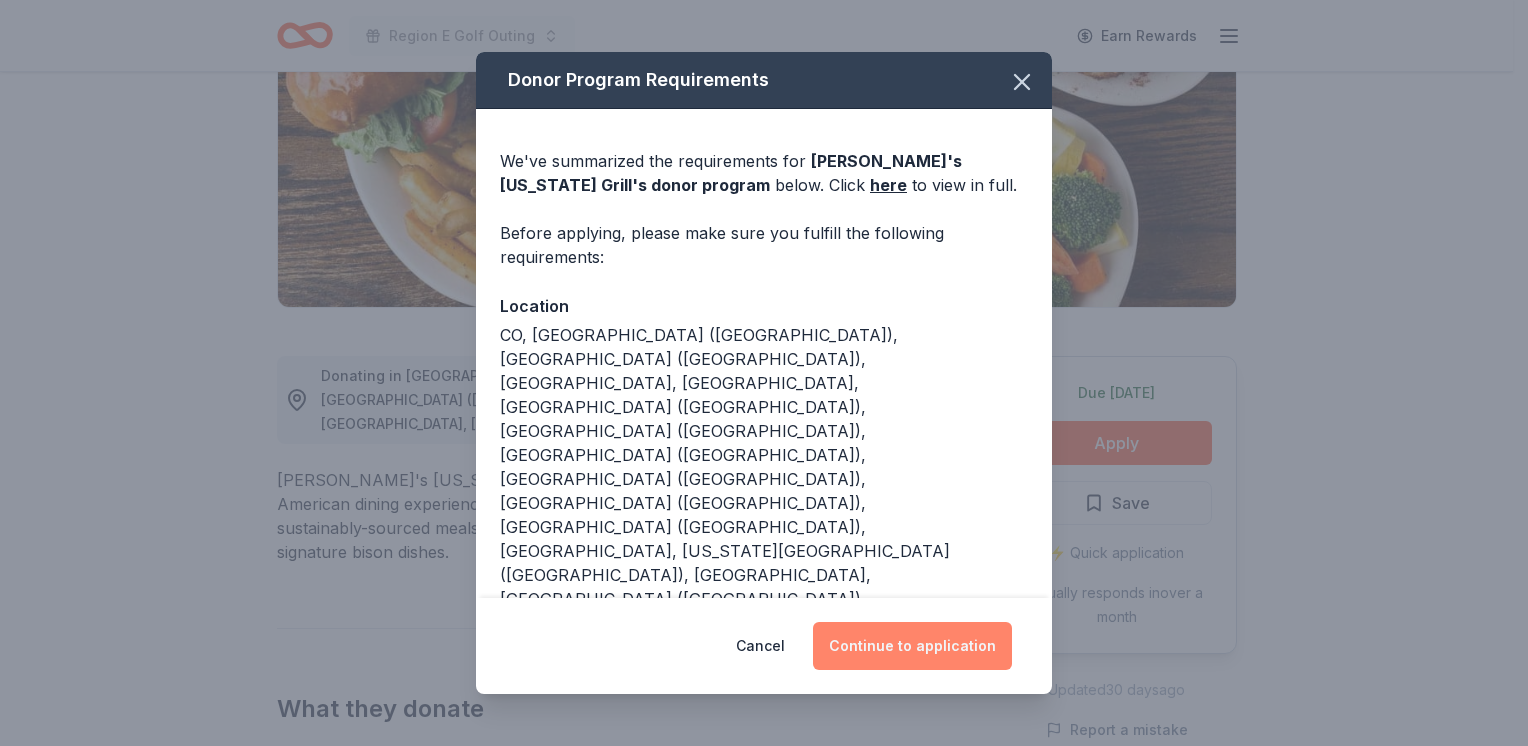click on "Continue to application" at bounding box center [912, 646] 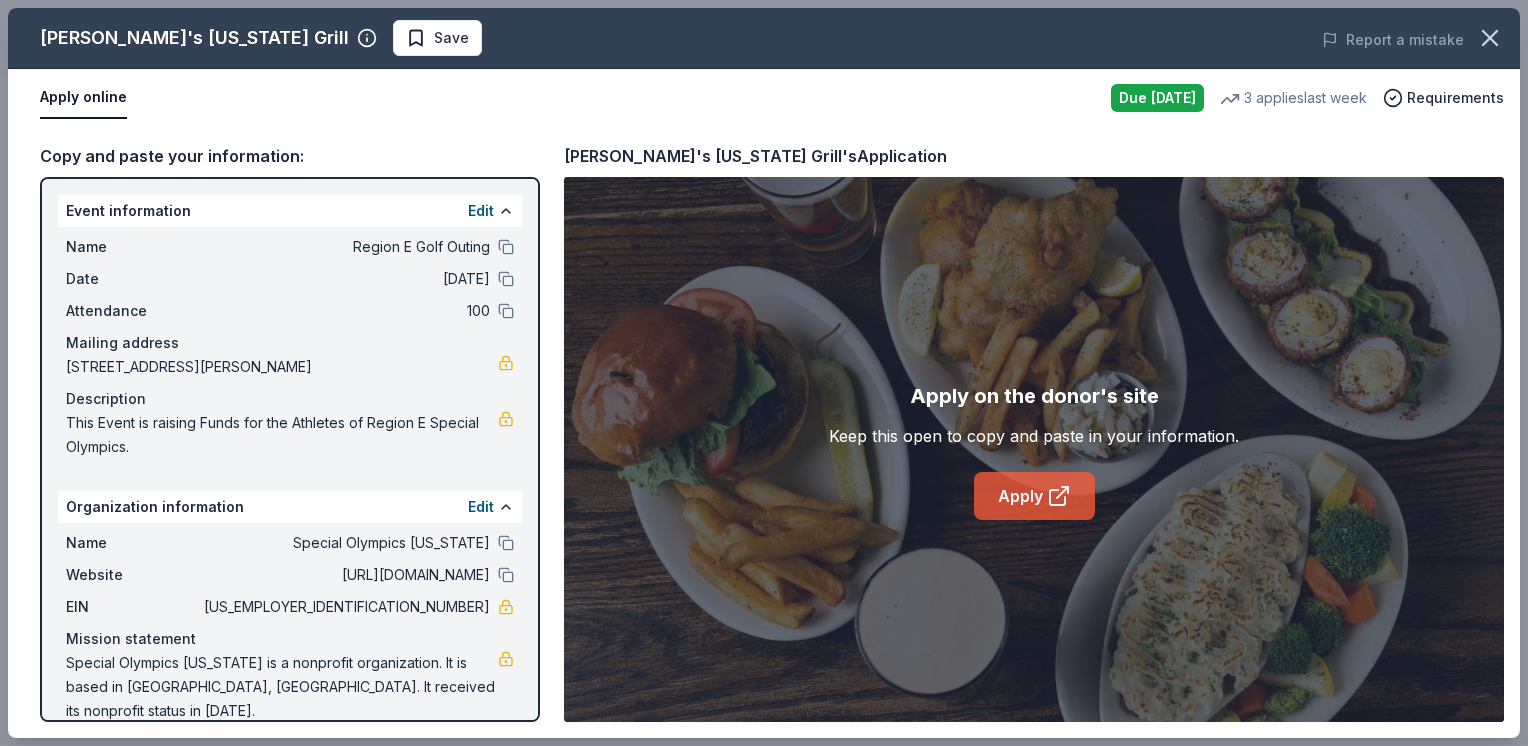 click on "Apply" at bounding box center [1034, 496] 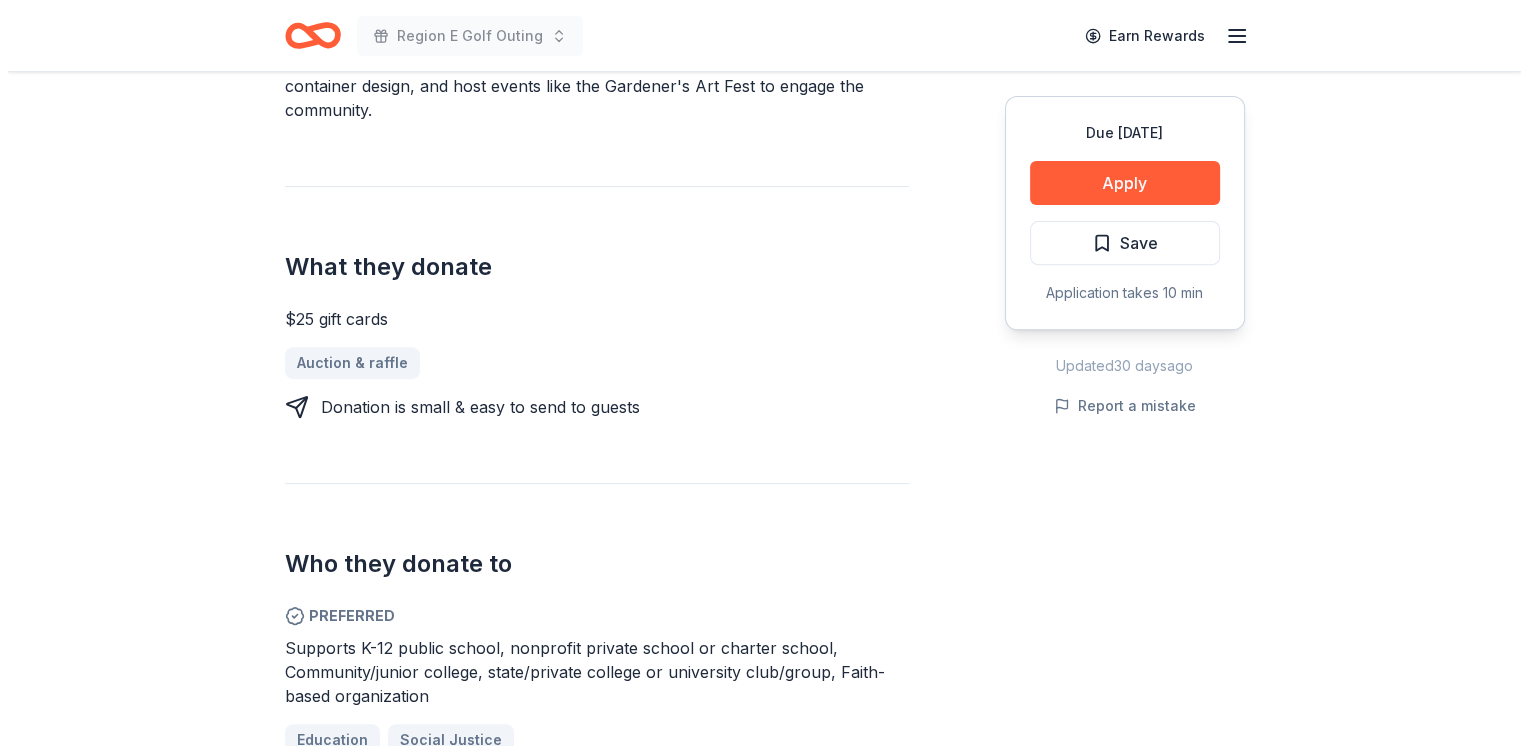 scroll, scrollTop: 700, scrollLeft: 0, axis: vertical 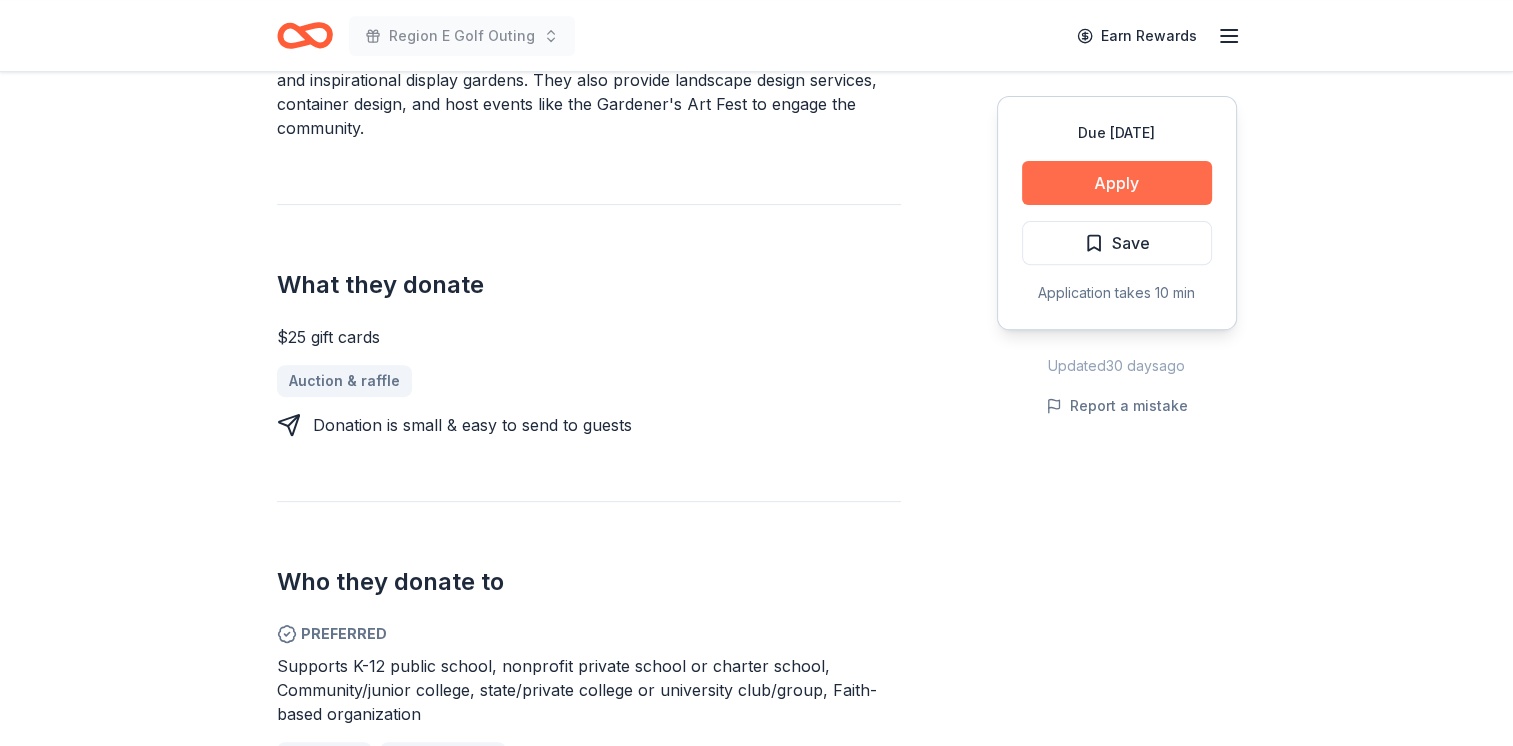 click on "Apply" at bounding box center (1117, 183) 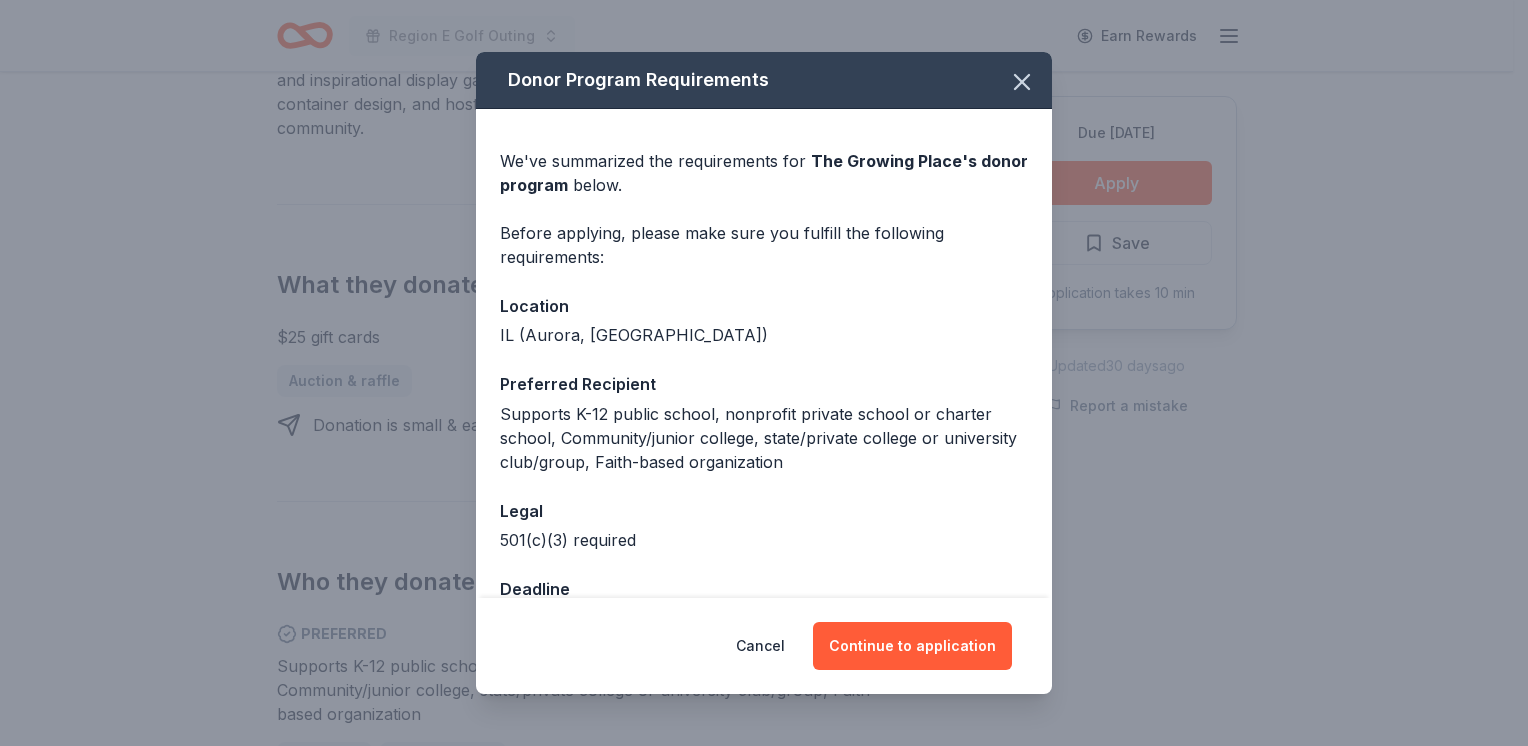 scroll, scrollTop: 59, scrollLeft: 0, axis: vertical 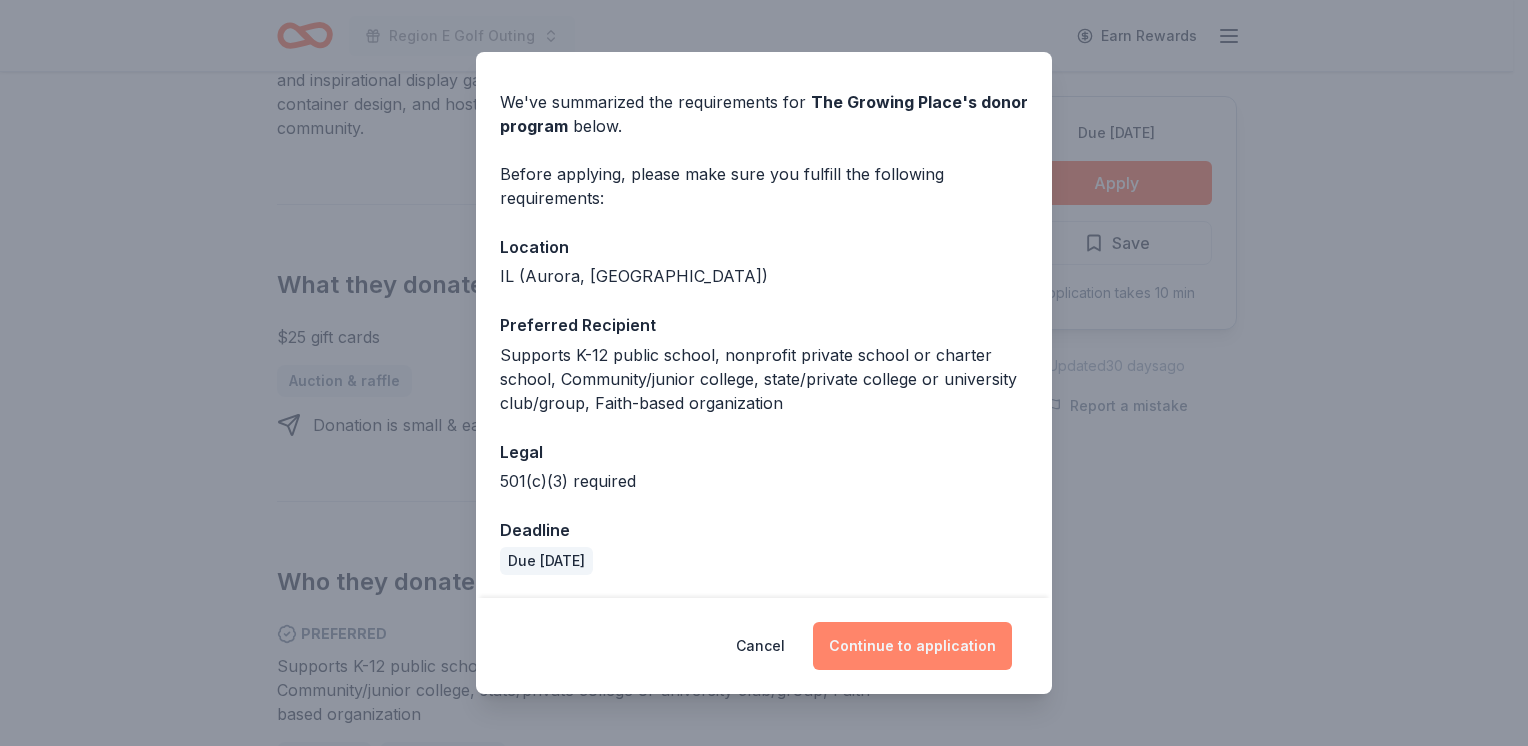 click on "Continue to application" at bounding box center [912, 646] 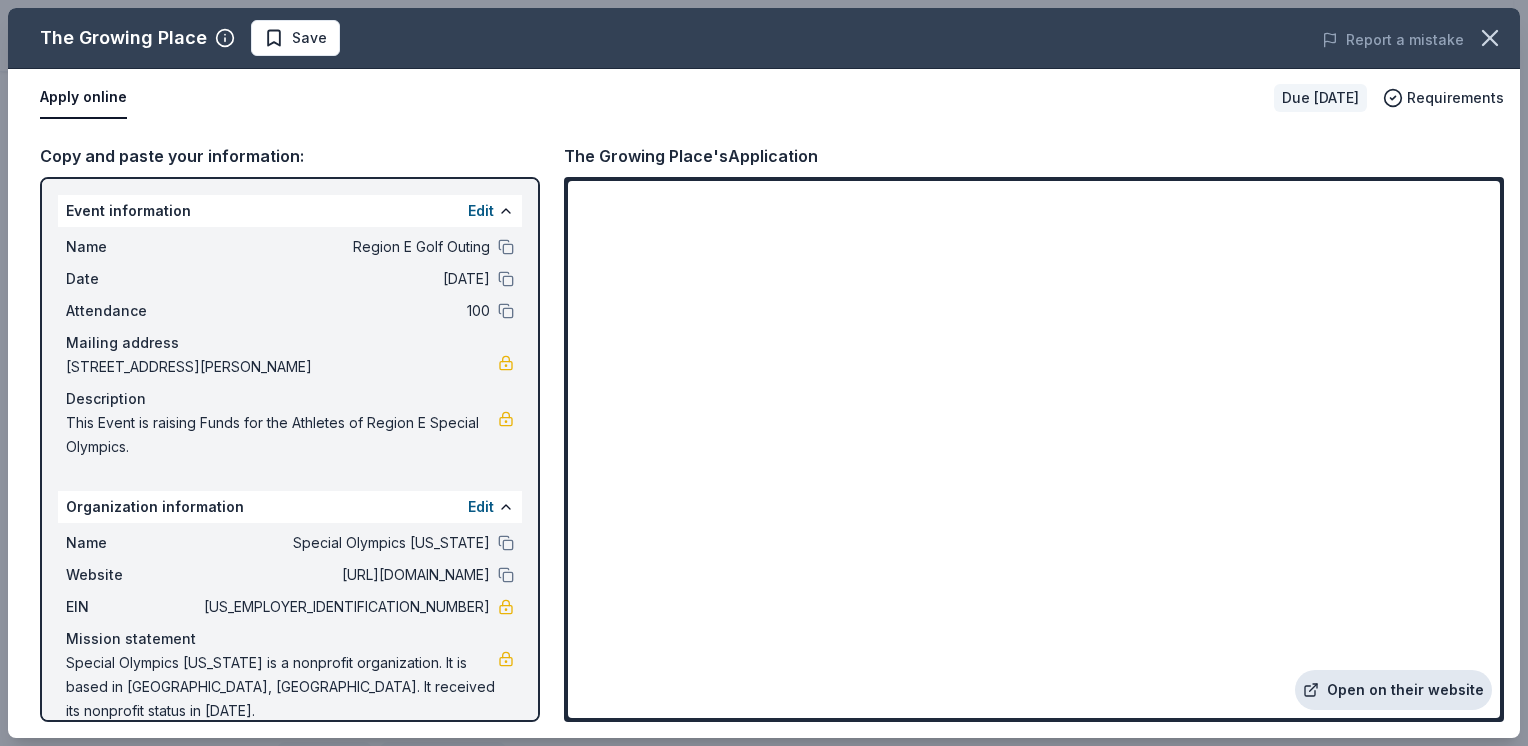 click on "Open on their website" at bounding box center [1393, 690] 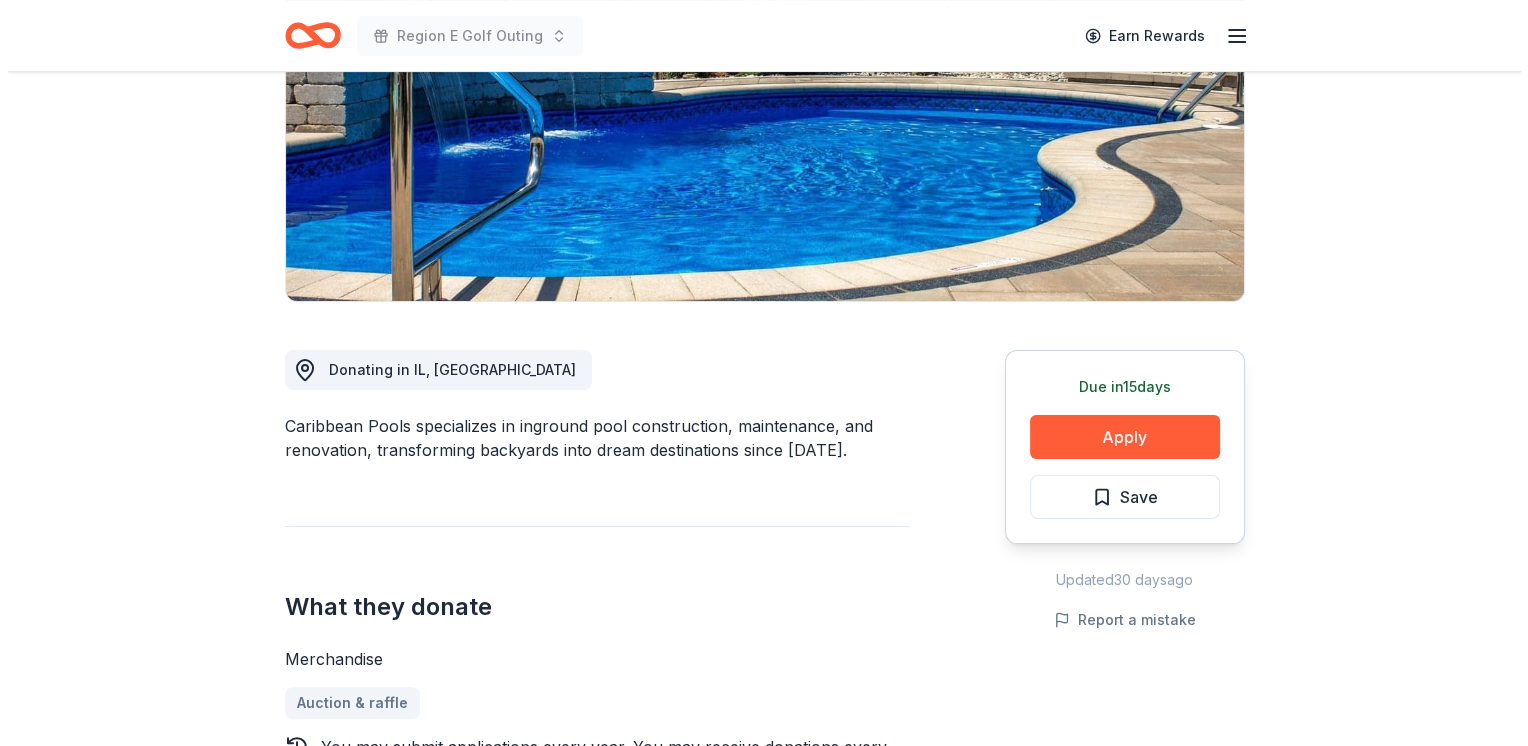 scroll, scrollTop: 300, scrollLeft: 0, axis: vertical 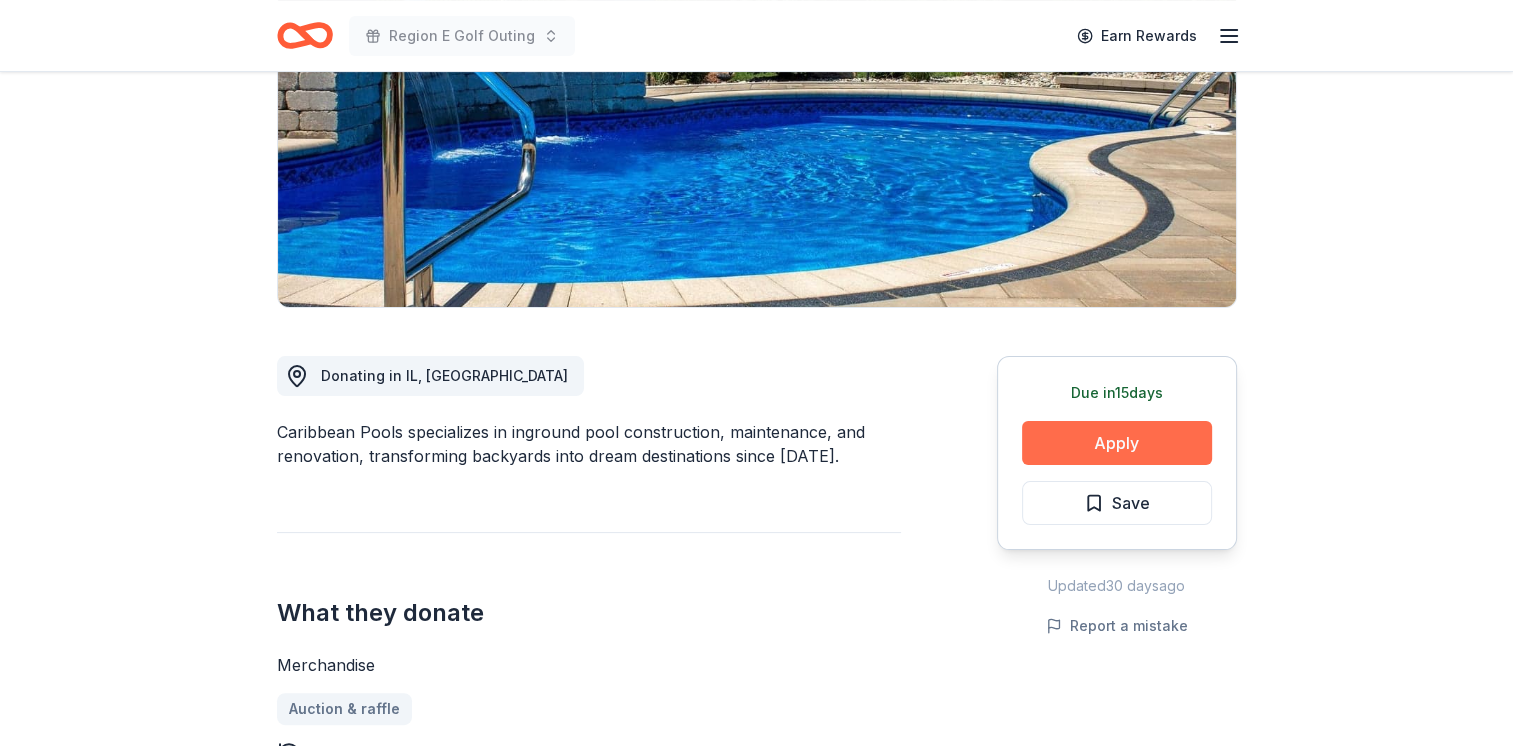 click on "Apply" at bounding box center (1117, 443) 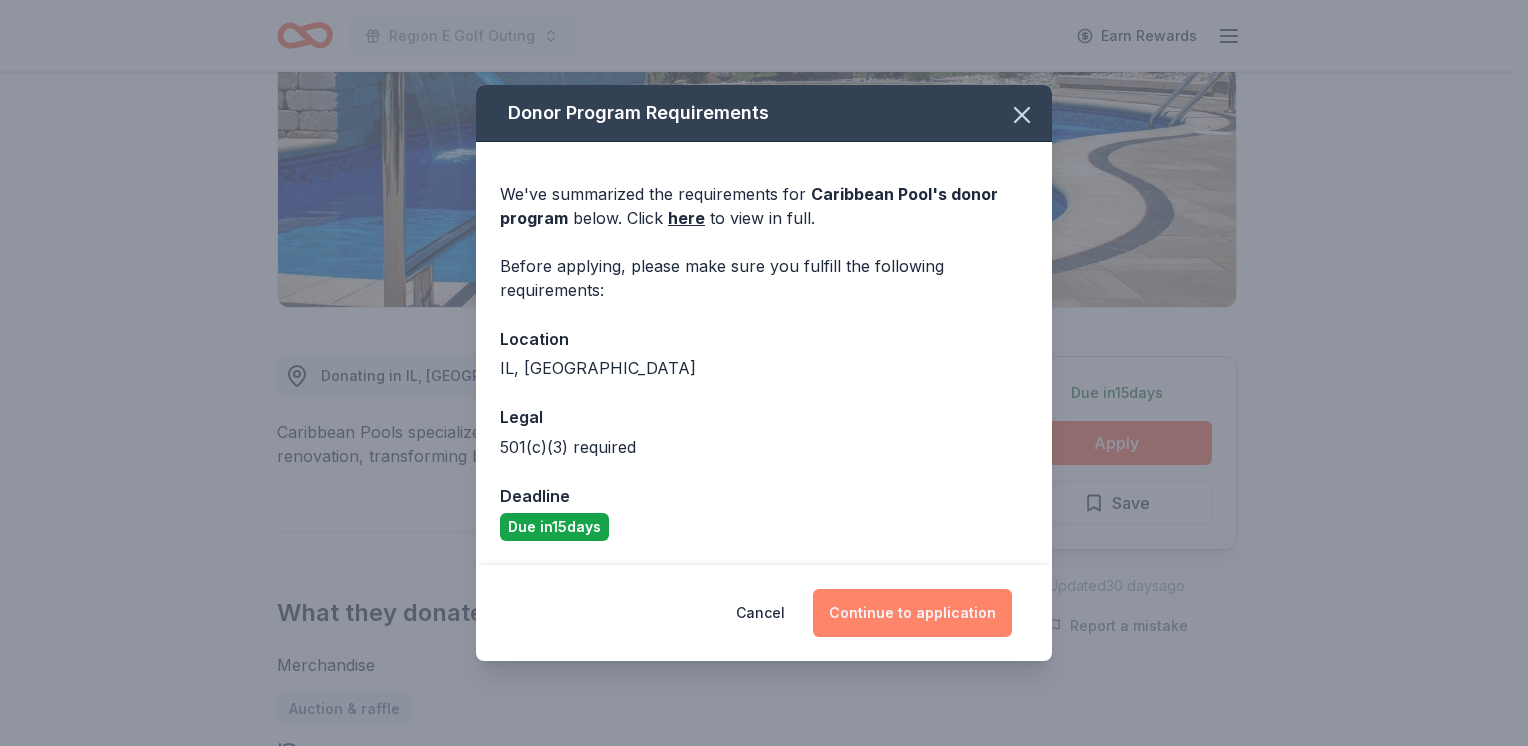 click on "Continue to application" at bounding box center (912, 613) 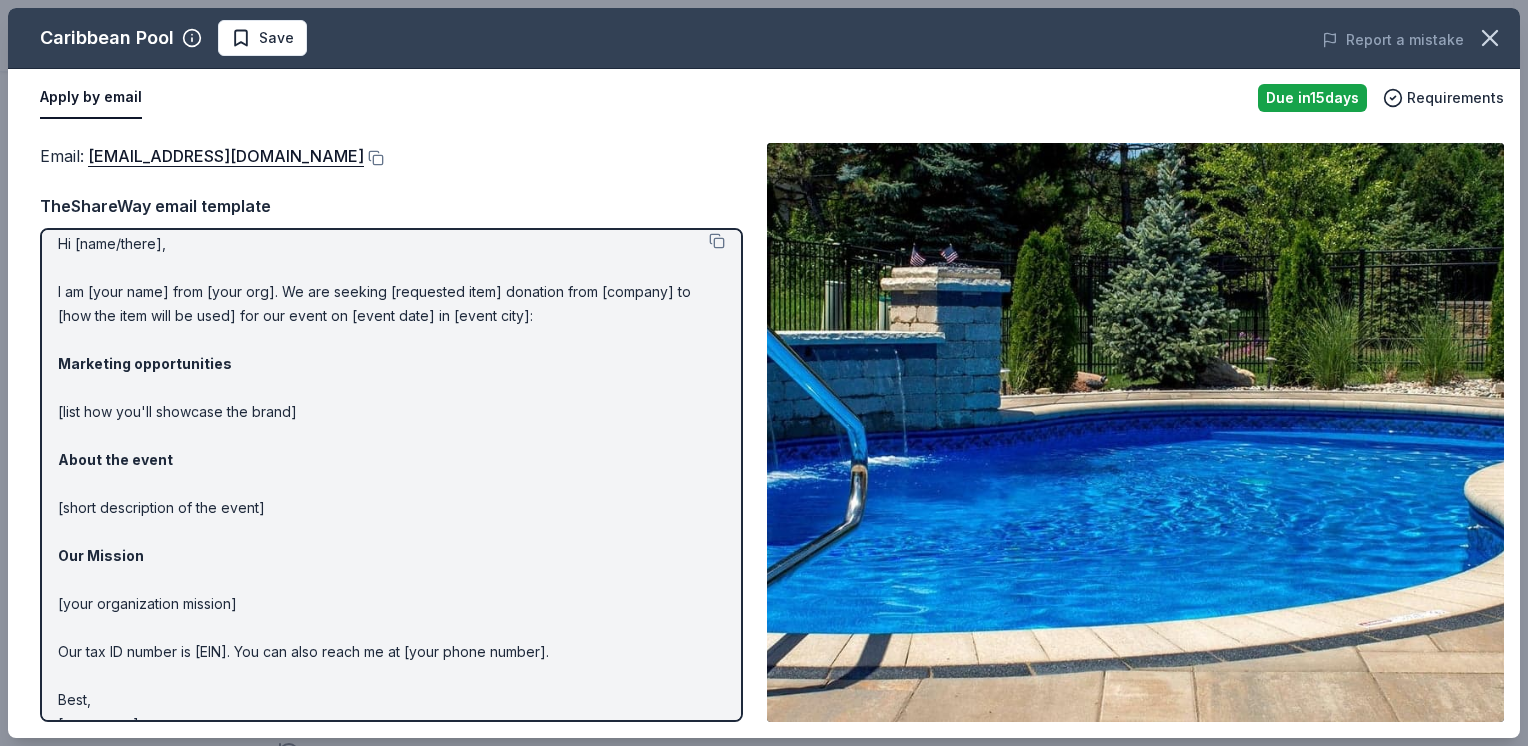 scroll, scrollTop: 0, scrollLeft: 0, axis: both 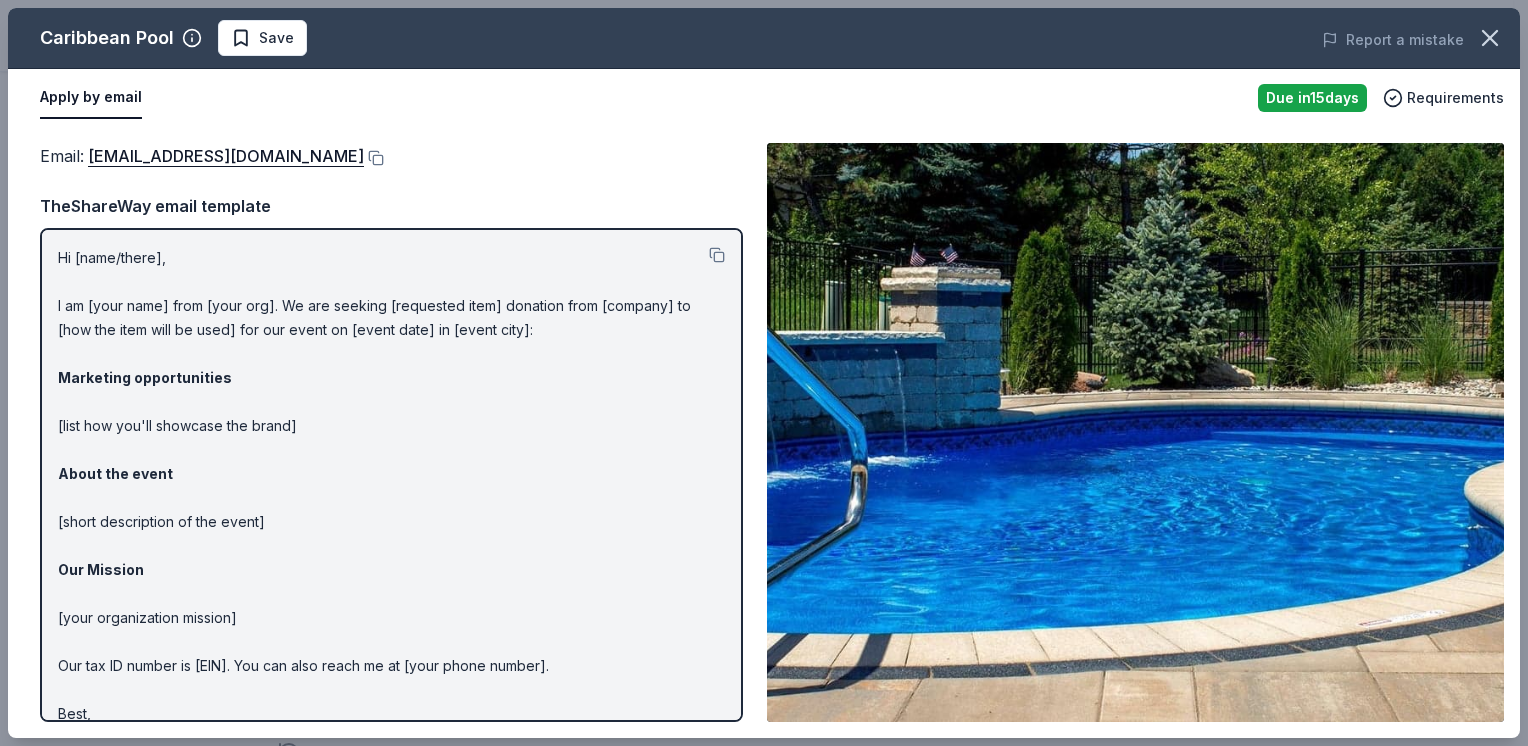click on "Hi [name/there],
I am [your name] from [your org]. We are seeking [requested item] donation from [company] to [how the item will be used] for our event on [event date] in [event city]:
Marketing opportunities
[list how you'll showcase the brand]
About the event
[short description of the event]
Our Mission
[your organization mission]
Our tax ID number is [EIN]. You can also reach me at [your phone number].
Best,
[your name]" at bounding box center [391, 498] 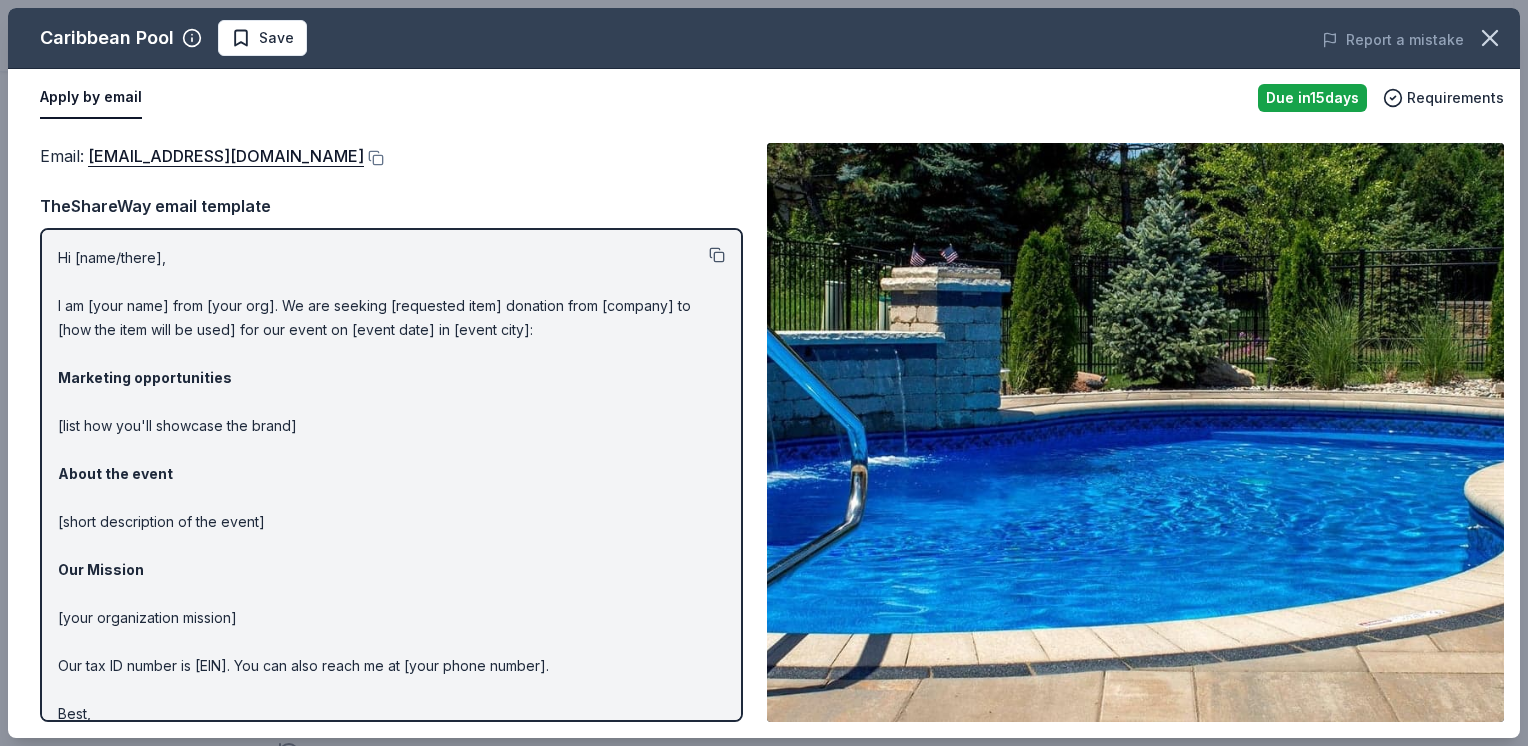 click at bounding box center (717, 255) 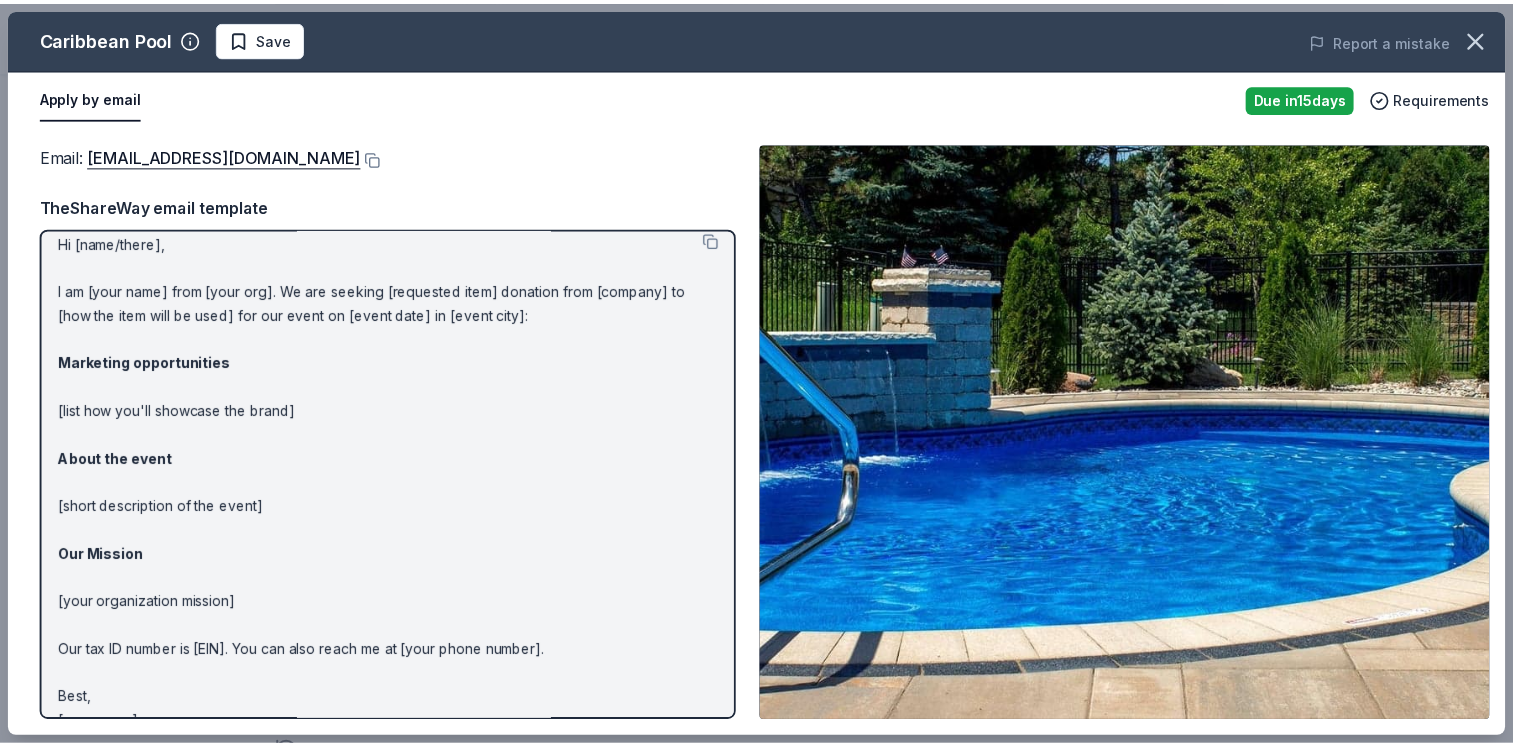 scroll, scrollTop: 0, scrollLeft: 0, axis: both 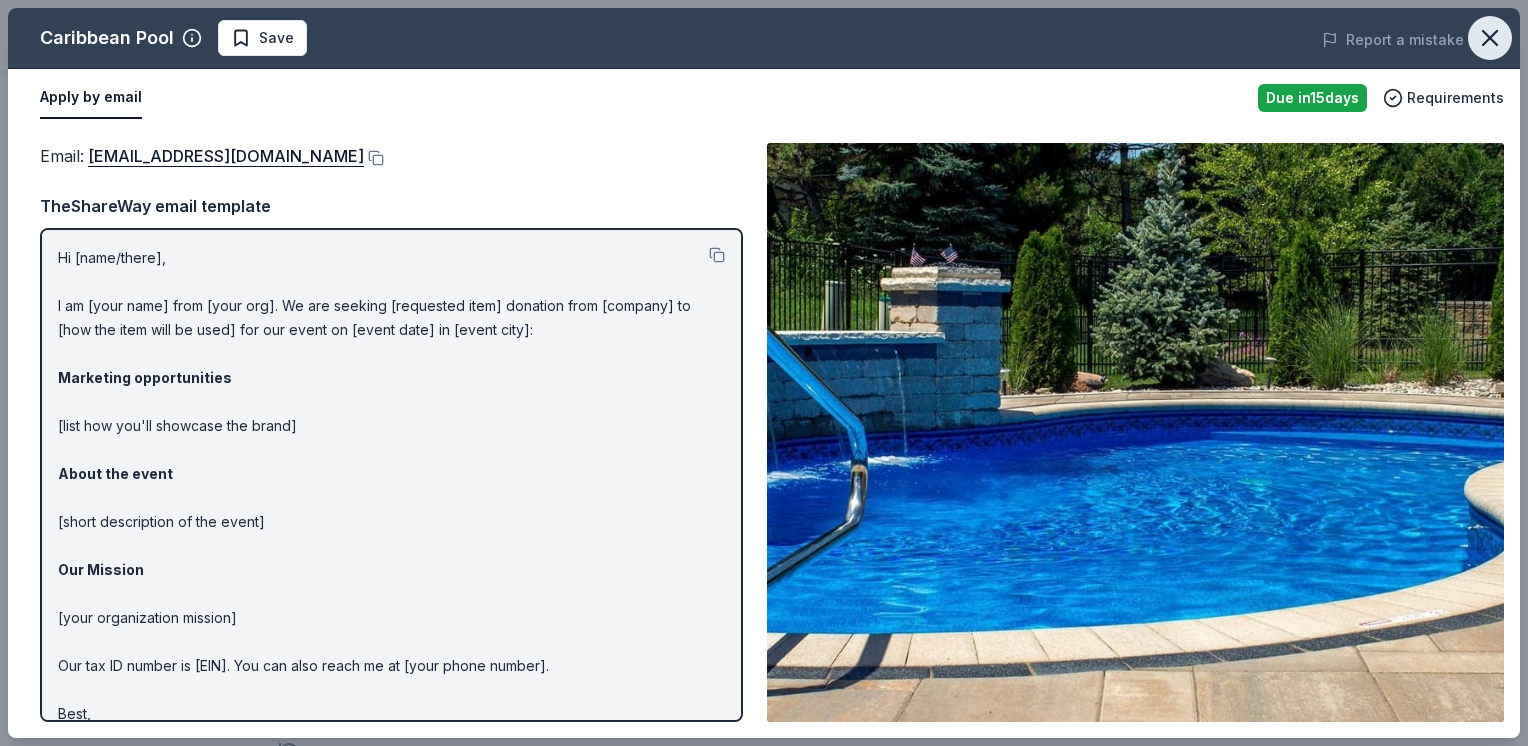 click 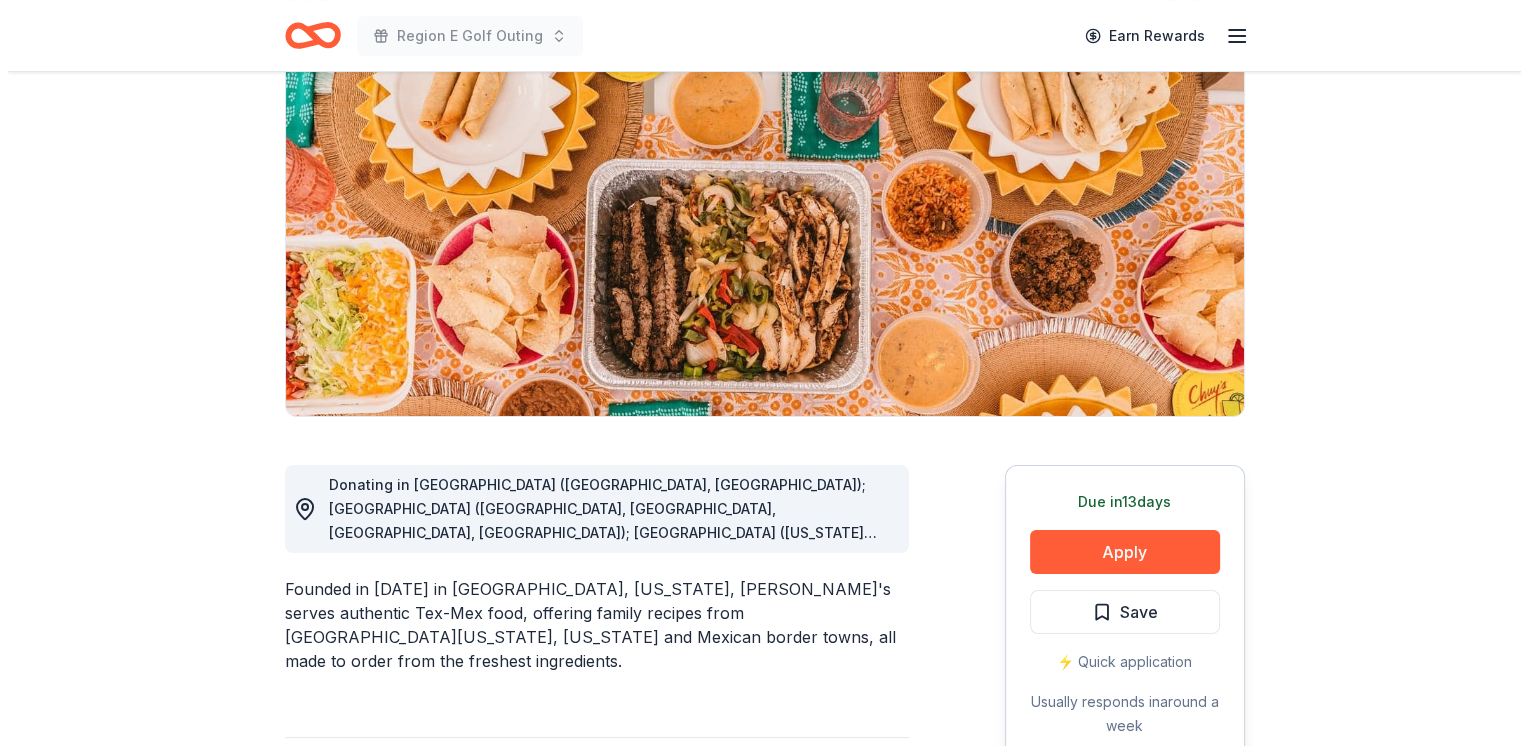 scroll, scrollTop: 300, scrollLeft: 0, axis: vertical 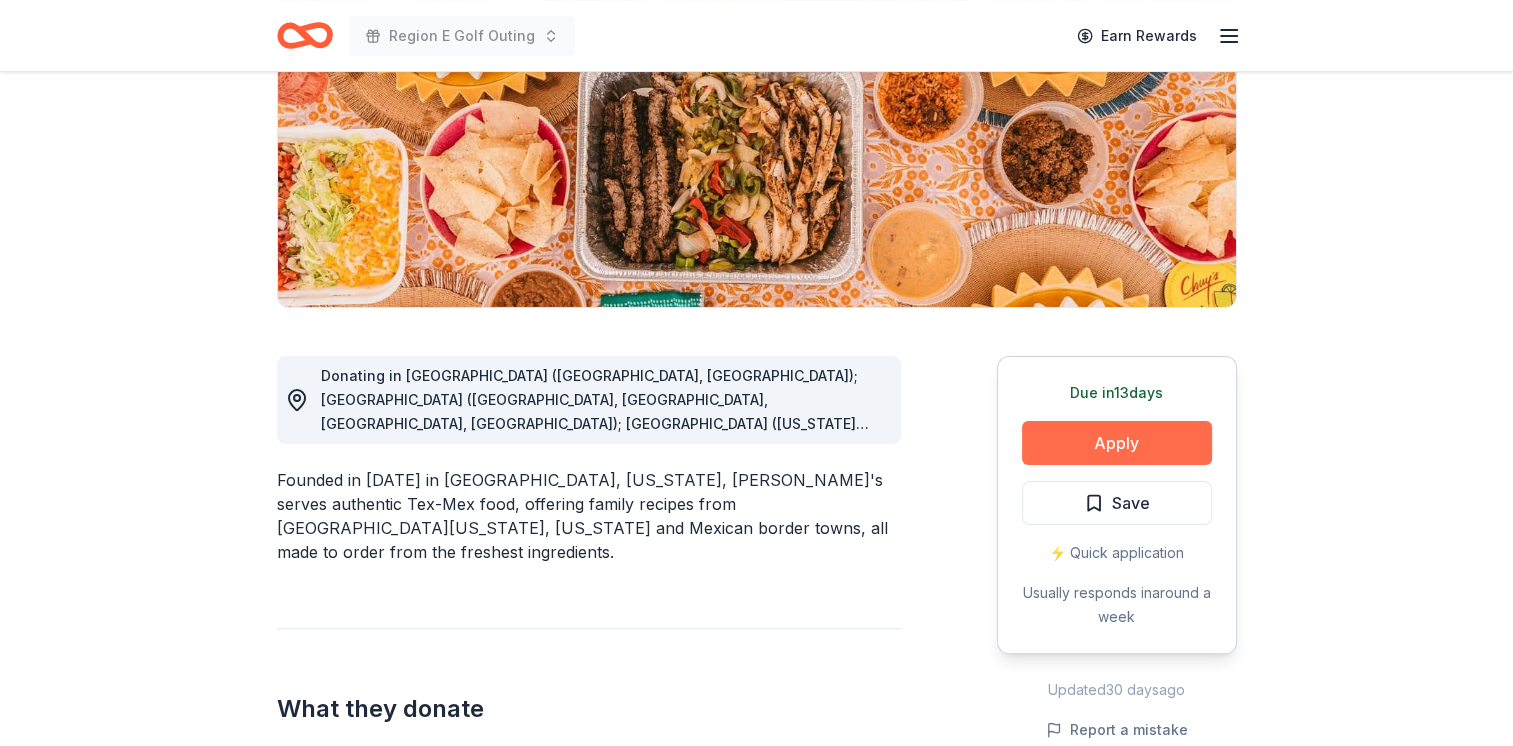 click on "Apply" at bounding box center [1117, 443] 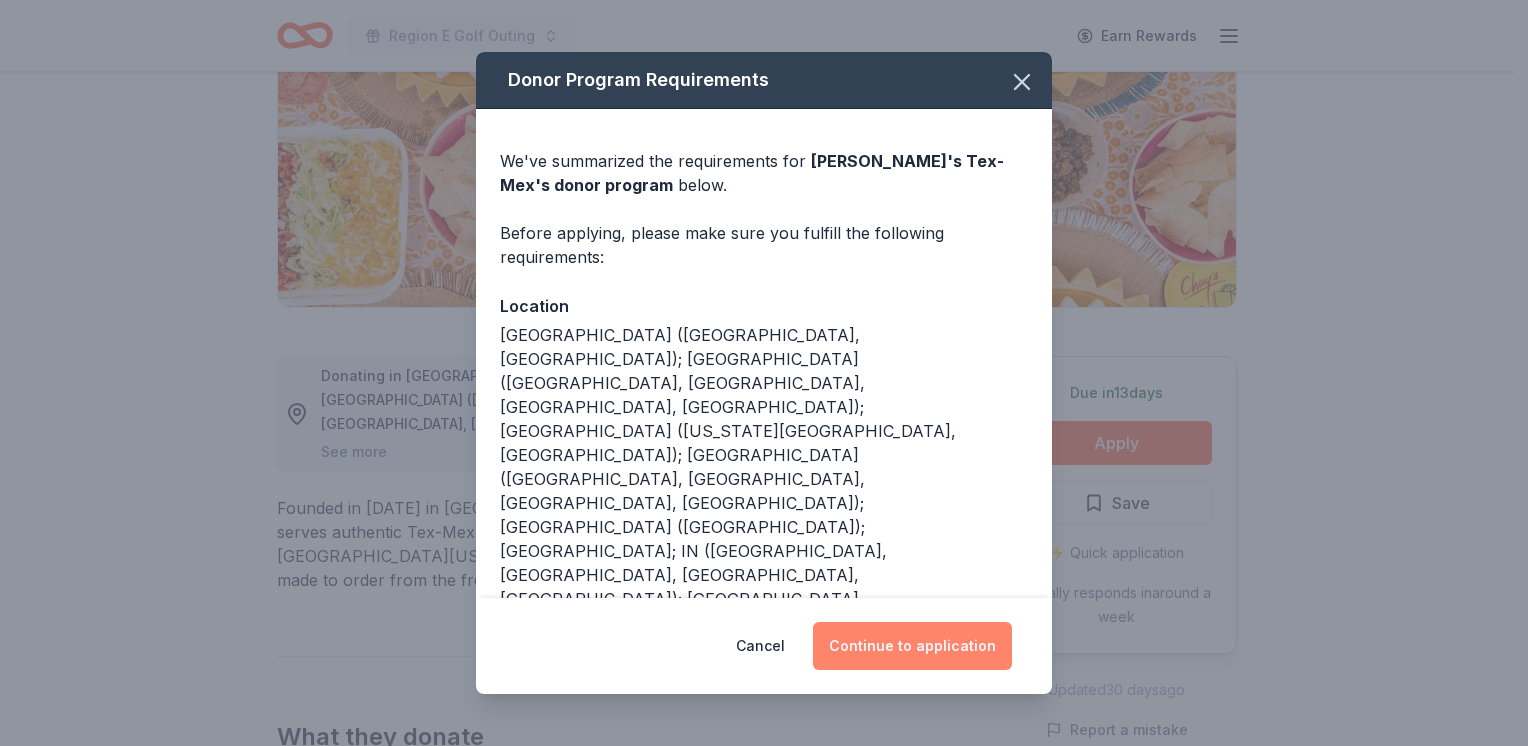 click on "Continue to application" at bounding box center [912, 646] 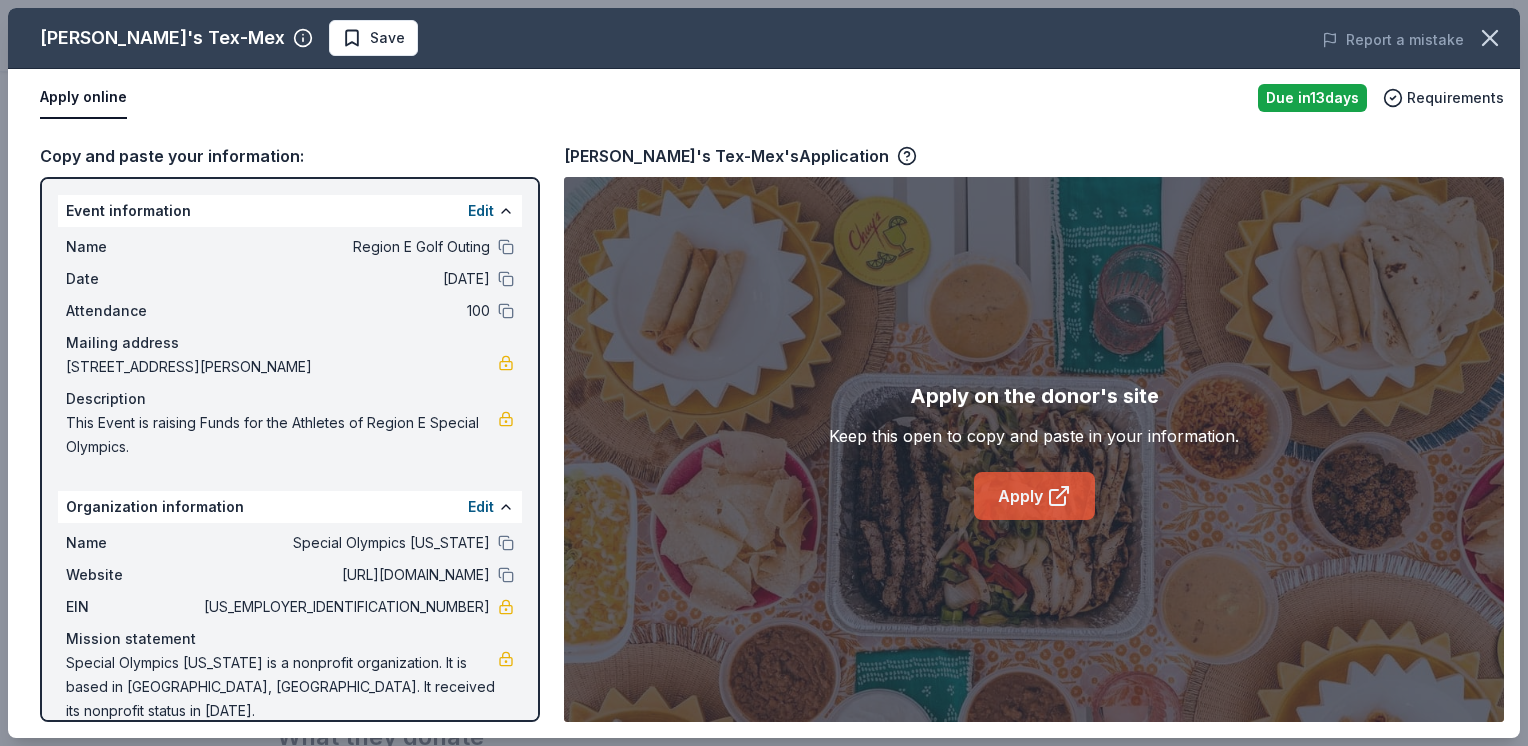 click on "Apply" at bounding box center [1034, 496] 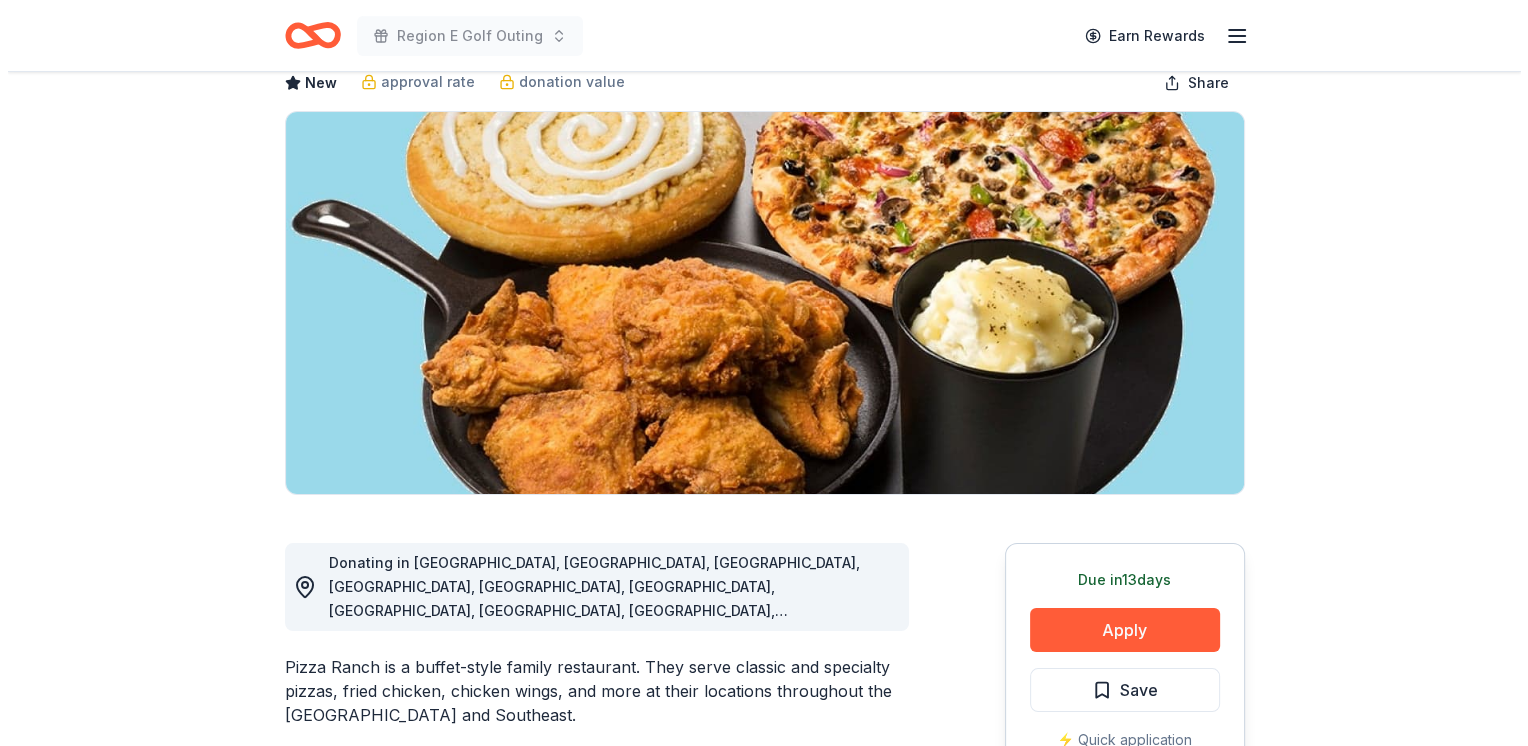 scroll, scrollTop: 100, scrollLeft: 0, axis: vertical 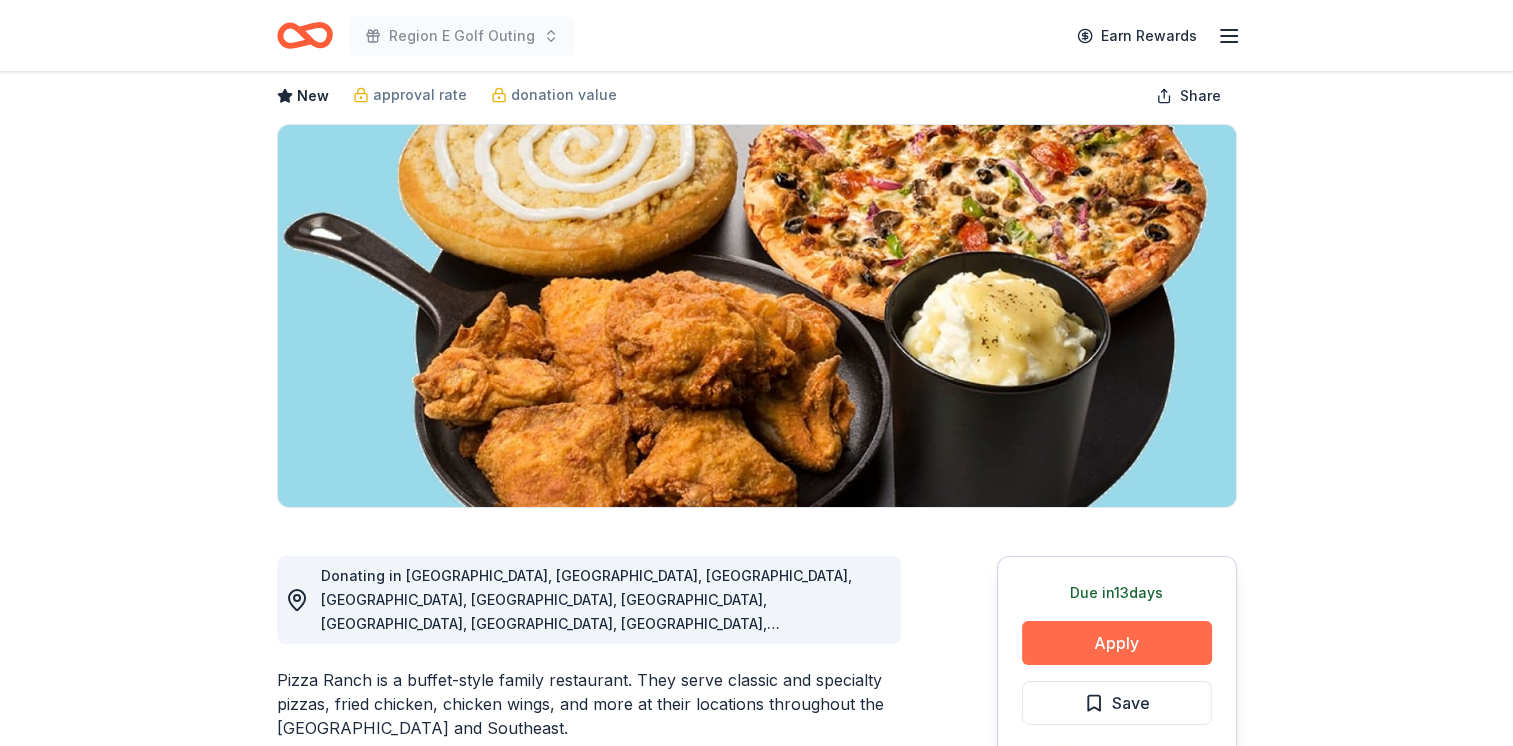 click on "Apply" at bounding box center [1117, 643] 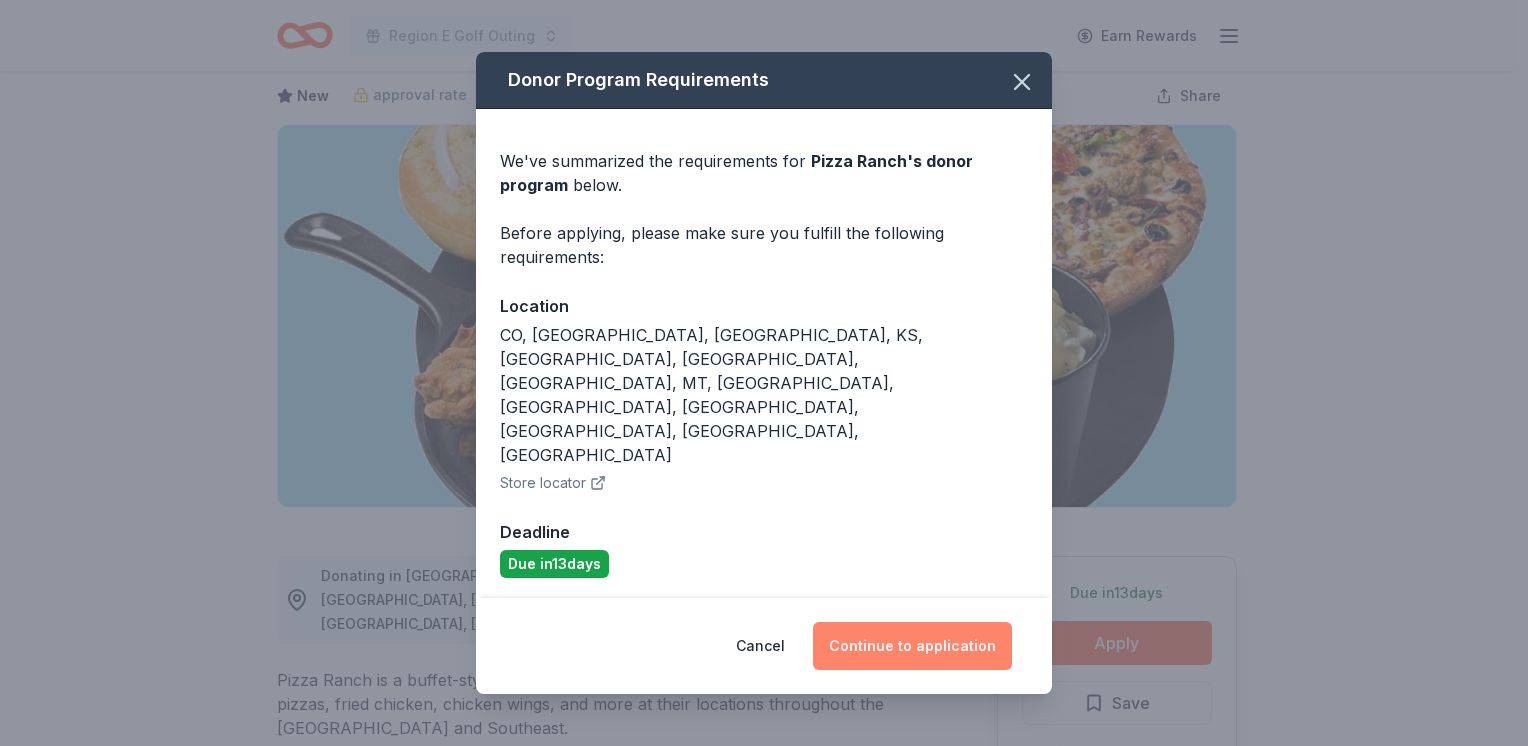 click on "Continue to application" at bounding box center [912, 646] 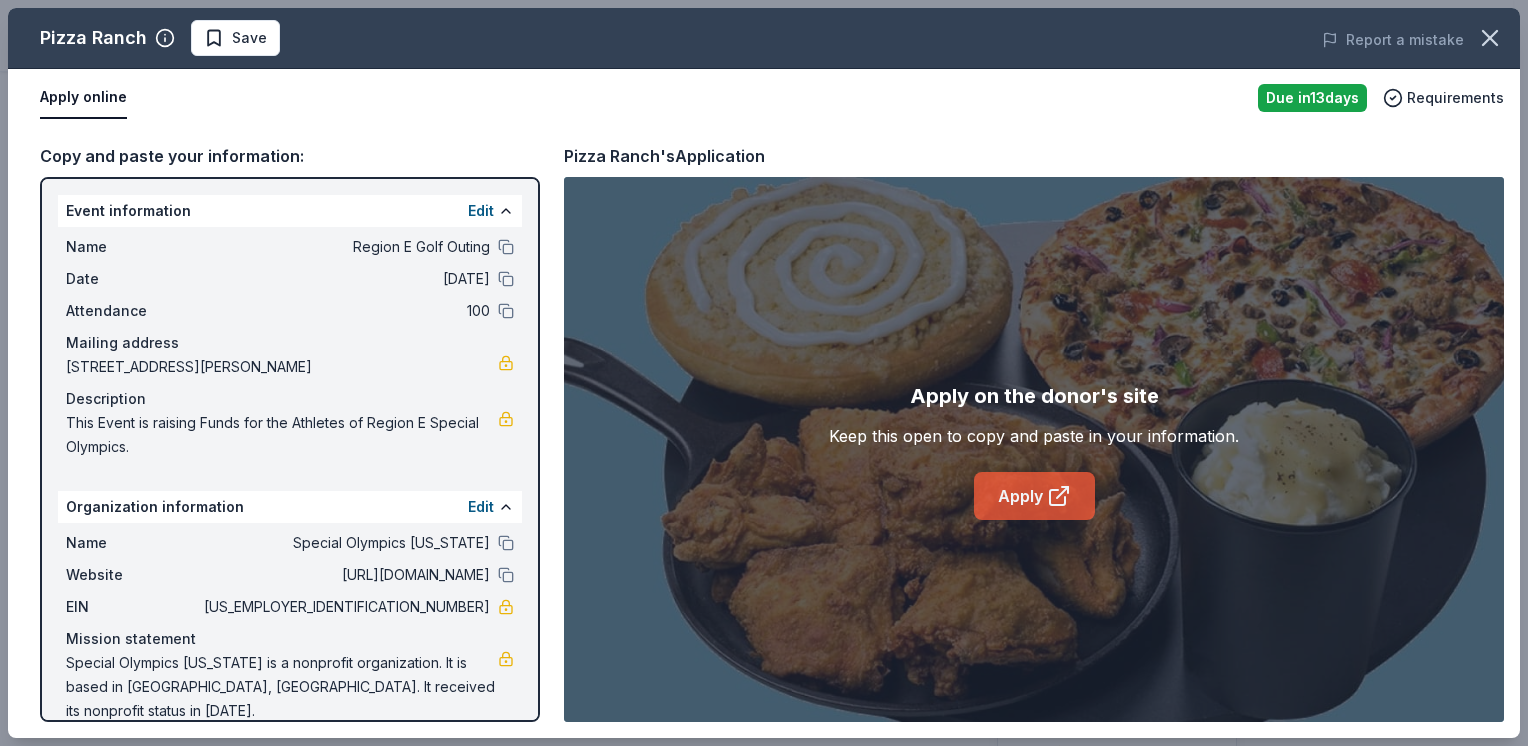 click on "Apply" at bounding box center (1034, 496) 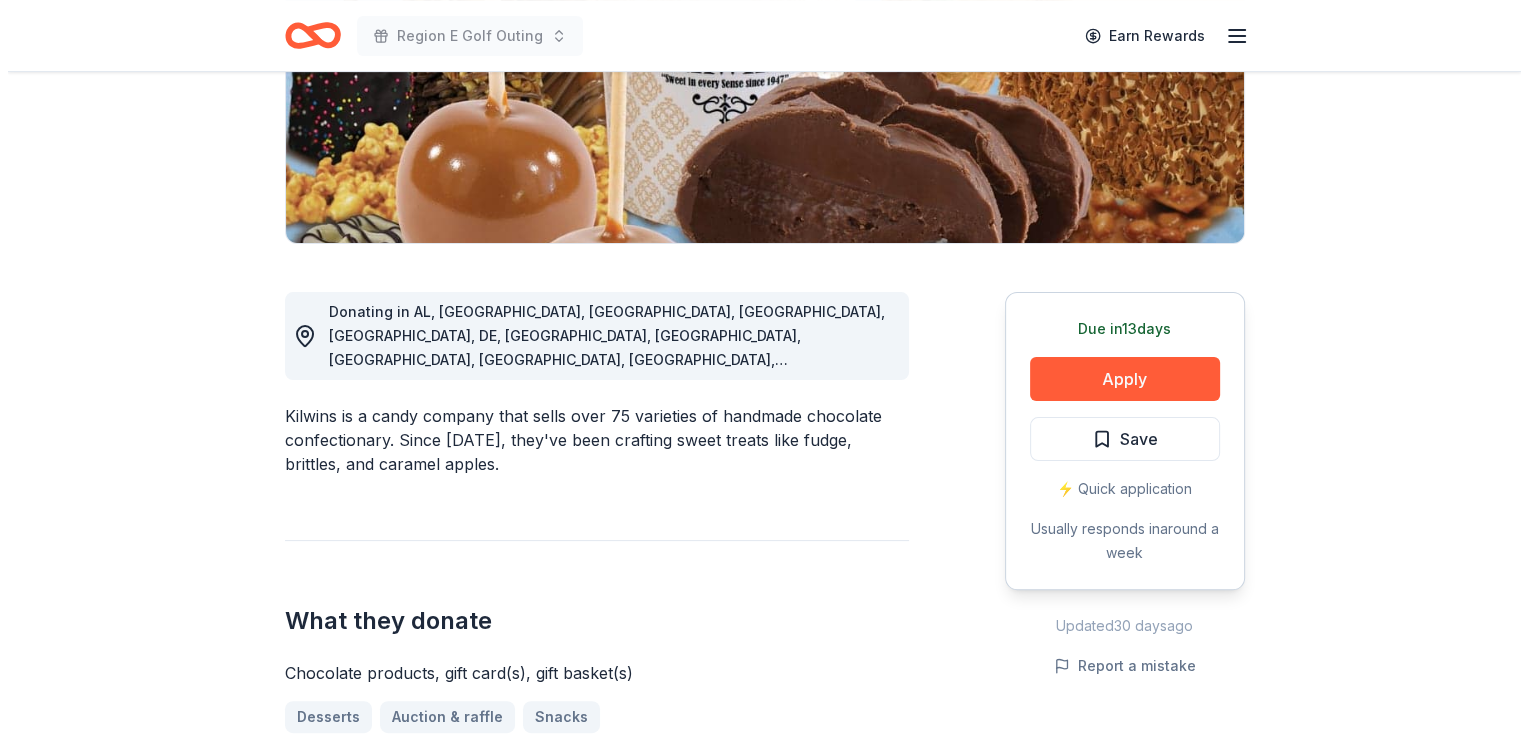 scroll, scrollTop: 400, scrollLeft: 0, axis: vertical 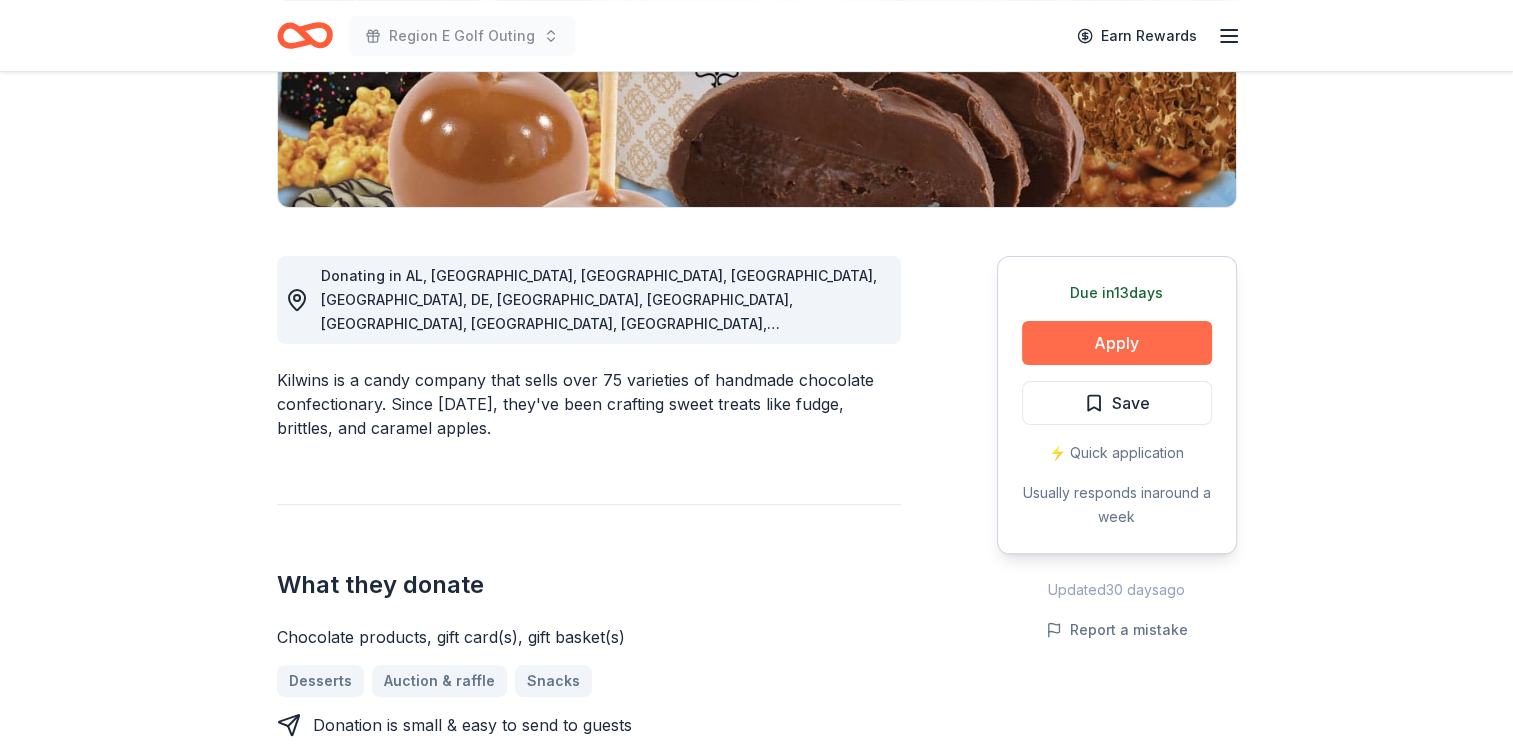 click on "Apply" at bounding box center (1117, 343) 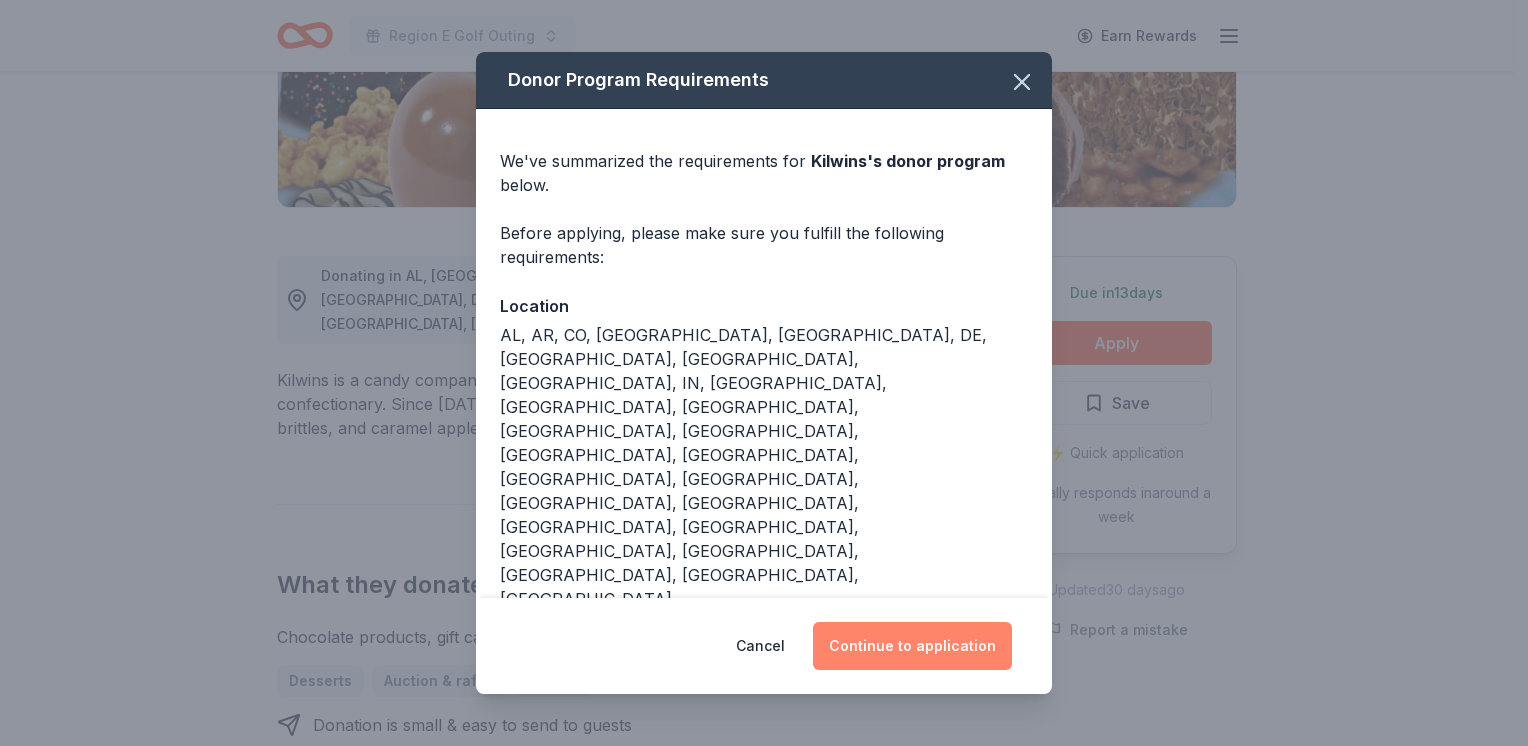 click on "Continue to application" at bounding box center (912, 646) 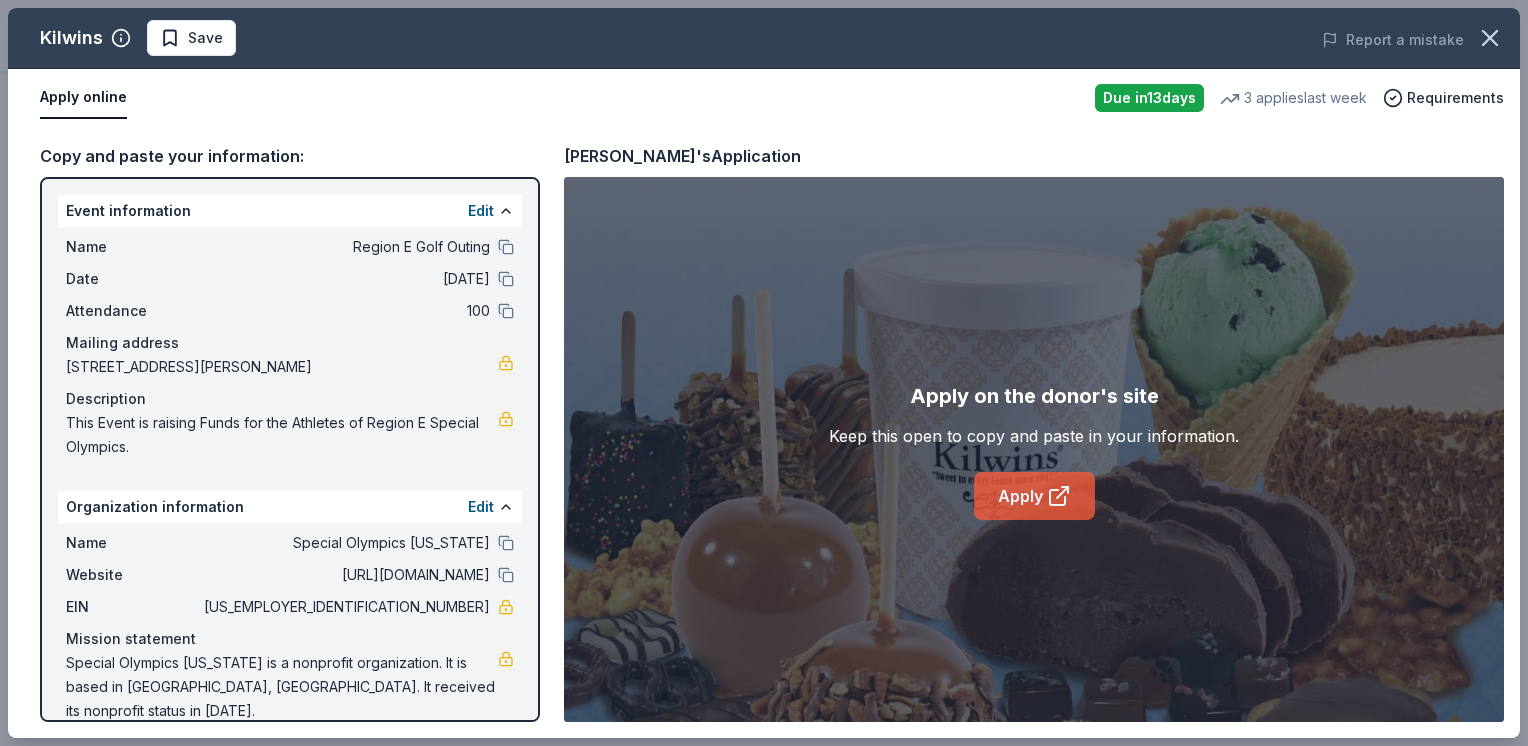 click on "Apply" at bounding box center [1034, 496] 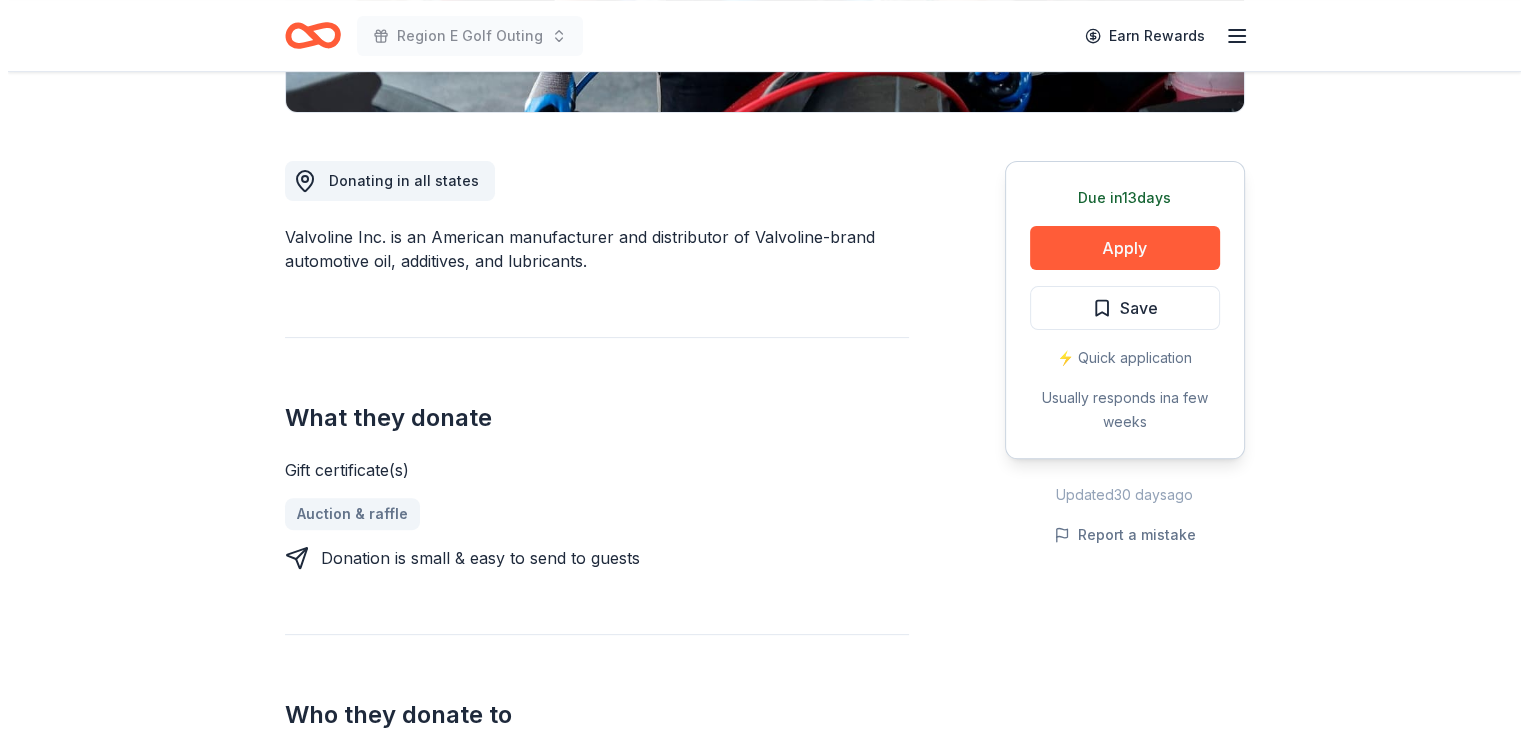 scroll, scrollTop: 500, scrollLeft: 0, axis: vertical 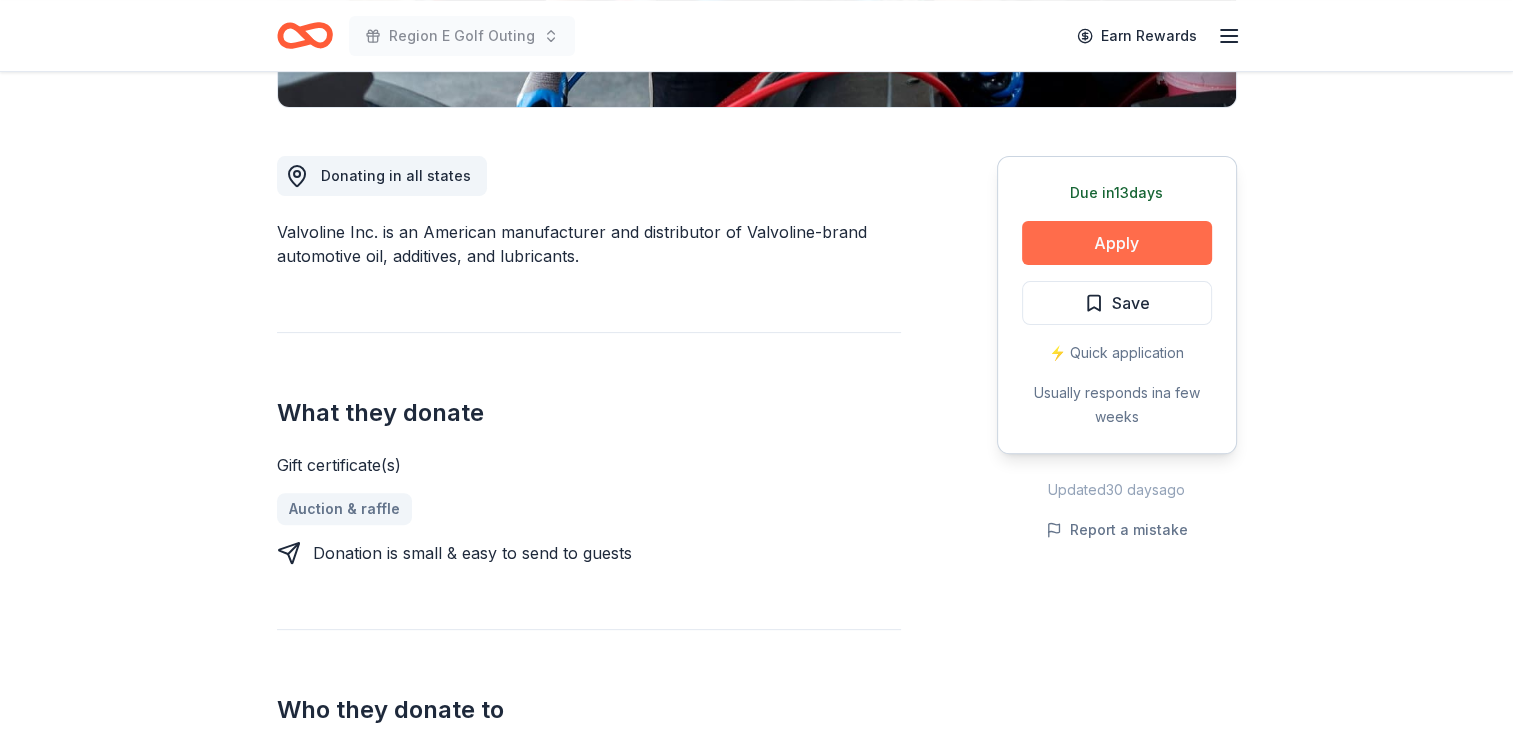 click on "Apply" at bounding box center (1117, 243) 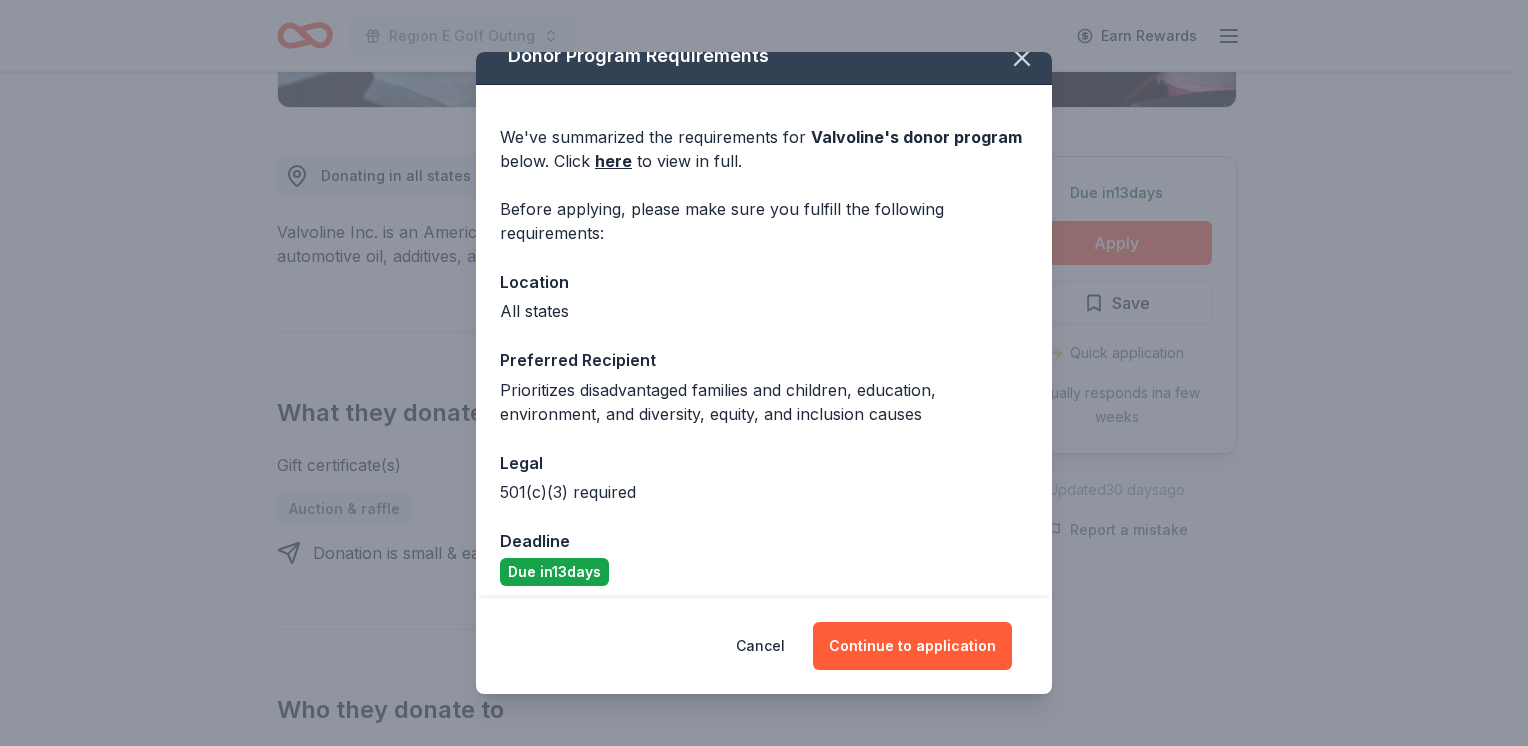 scroll, scrollTop: 35, scrollLeft: 0, axis: vertical 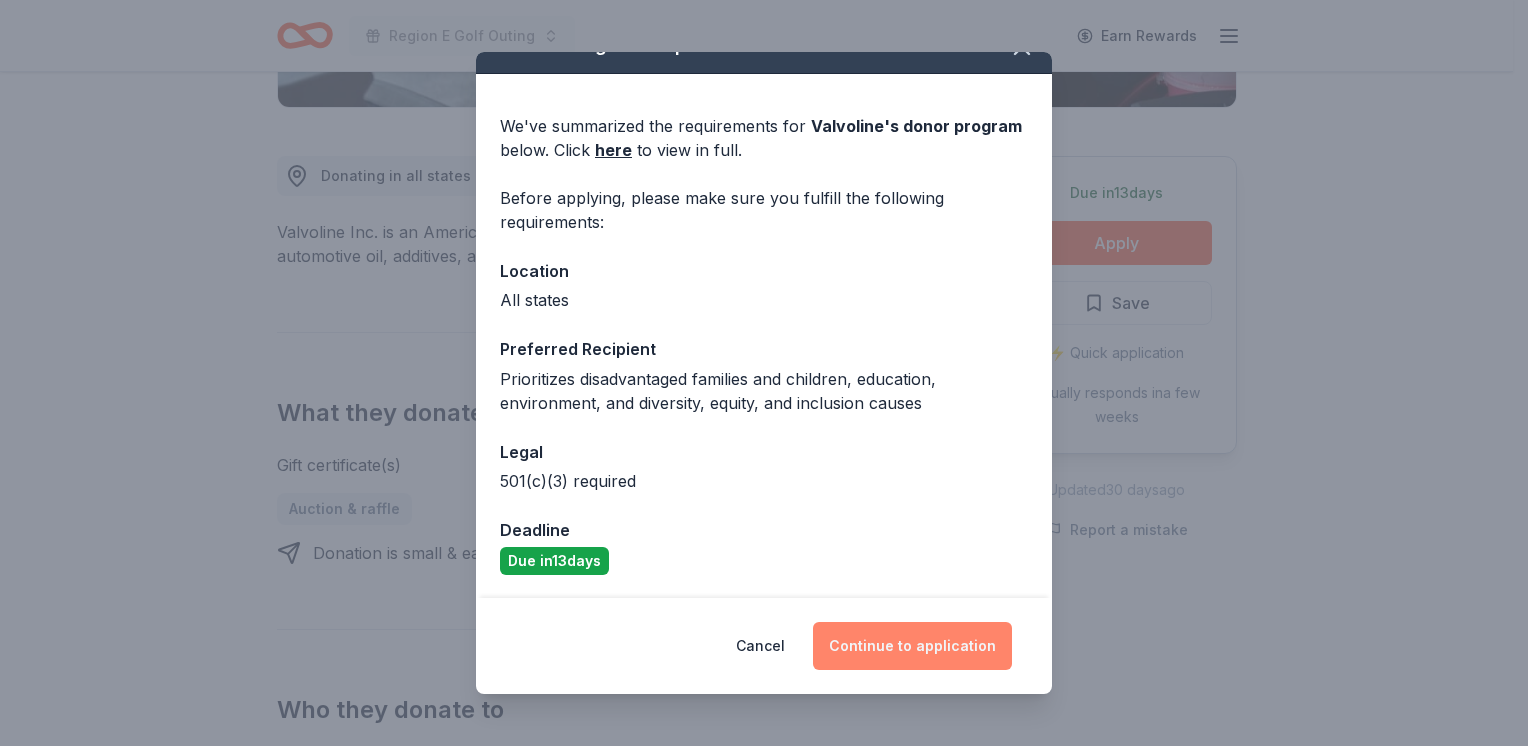 click on "Continue to application" at bounding box center [912, 646] 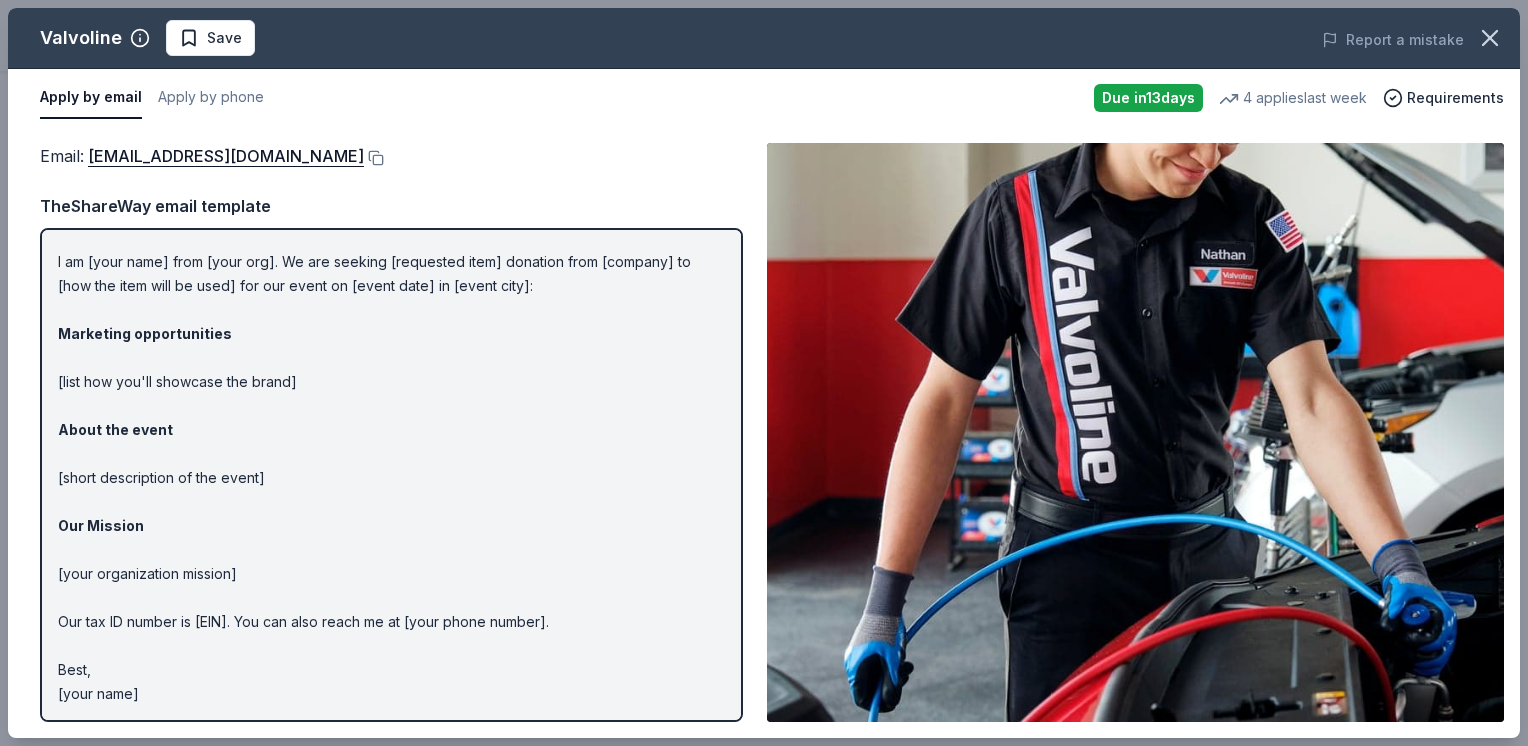 scroll, scrollTop: 0, scrollLeft: 0, axis: both 